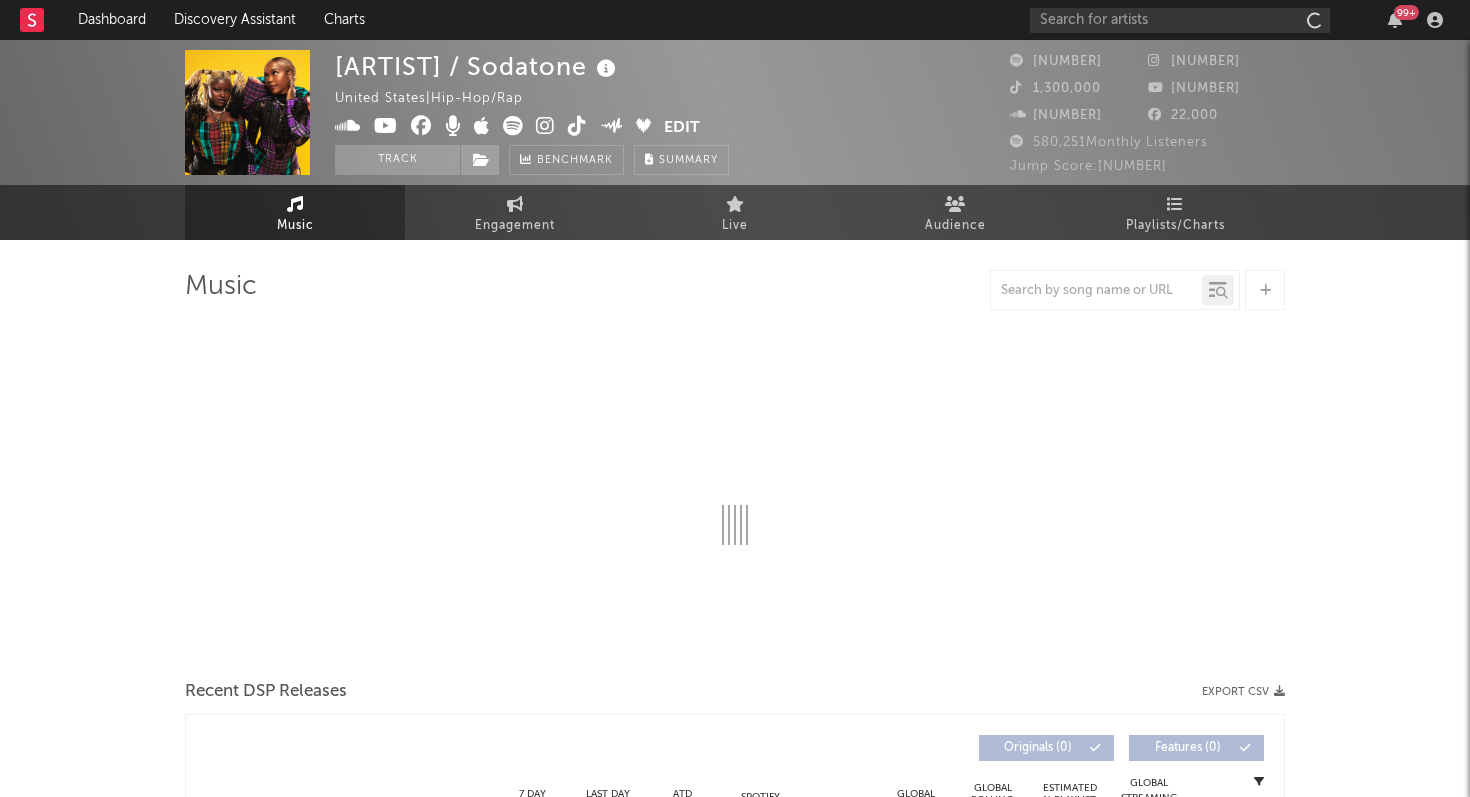 scroll, scrollTop: 0, scrollLeft: 0, axis: both 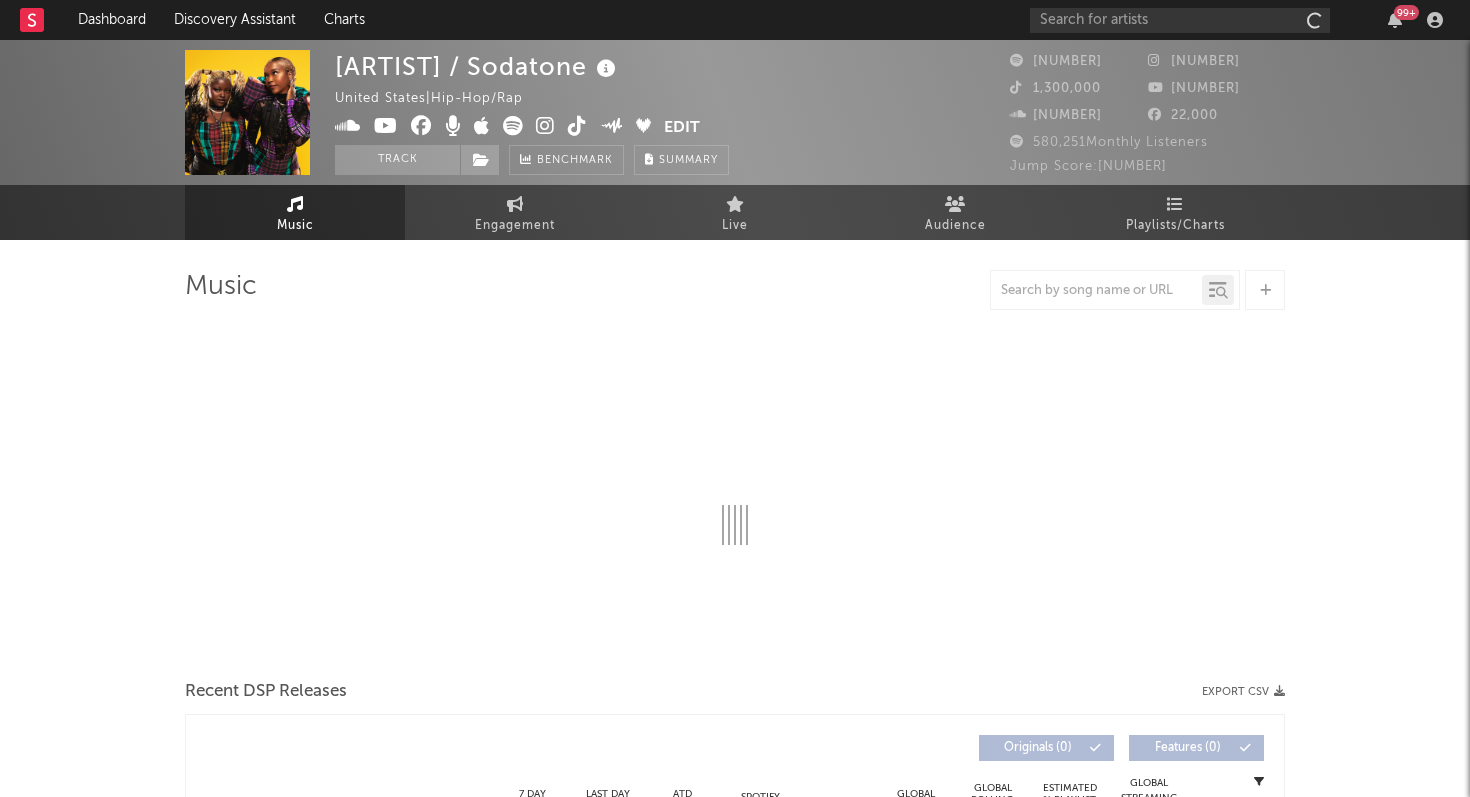 click on "Playlists/Charts" at bounding box center [1175, 226] 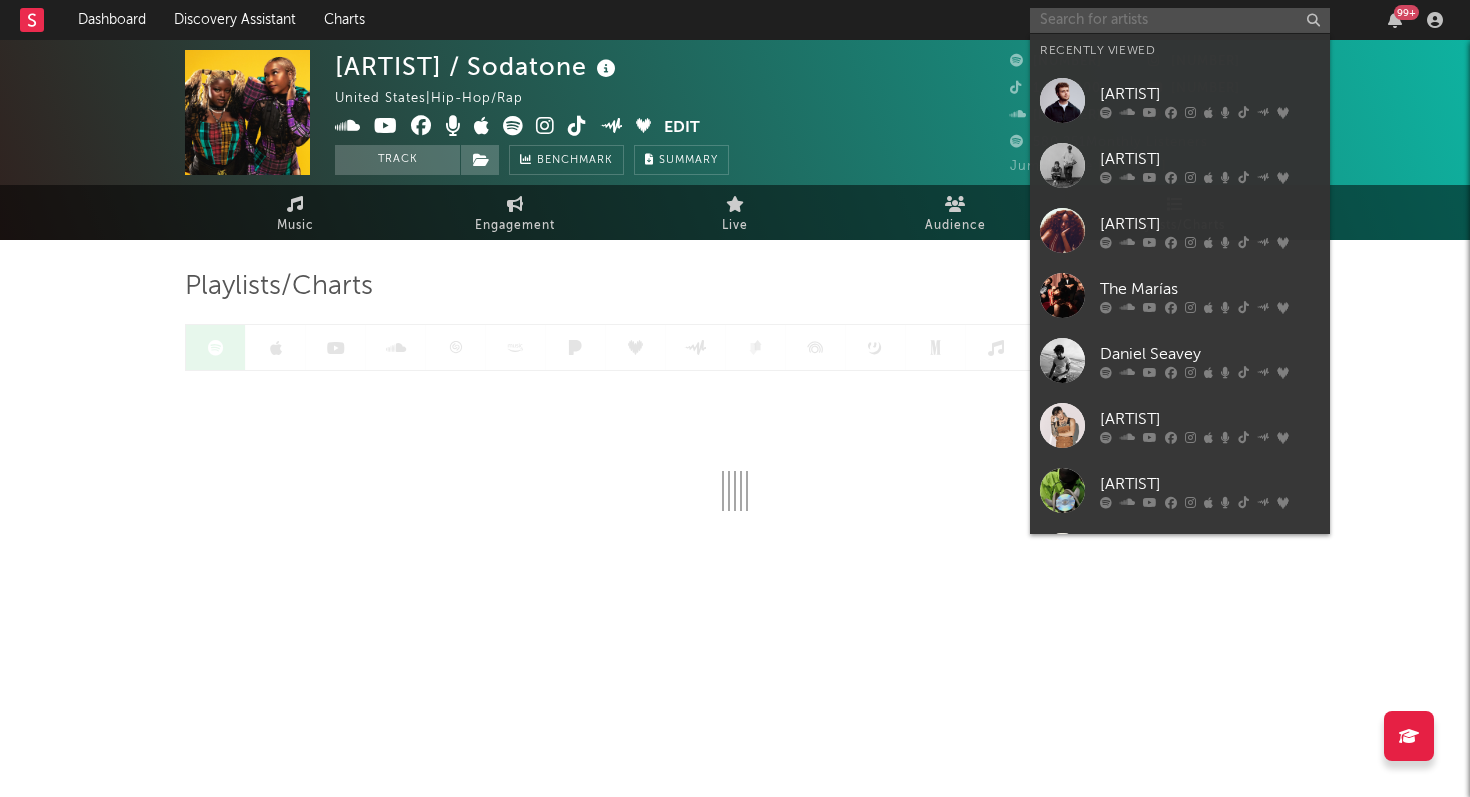 click at bounding box center (1180, 20) 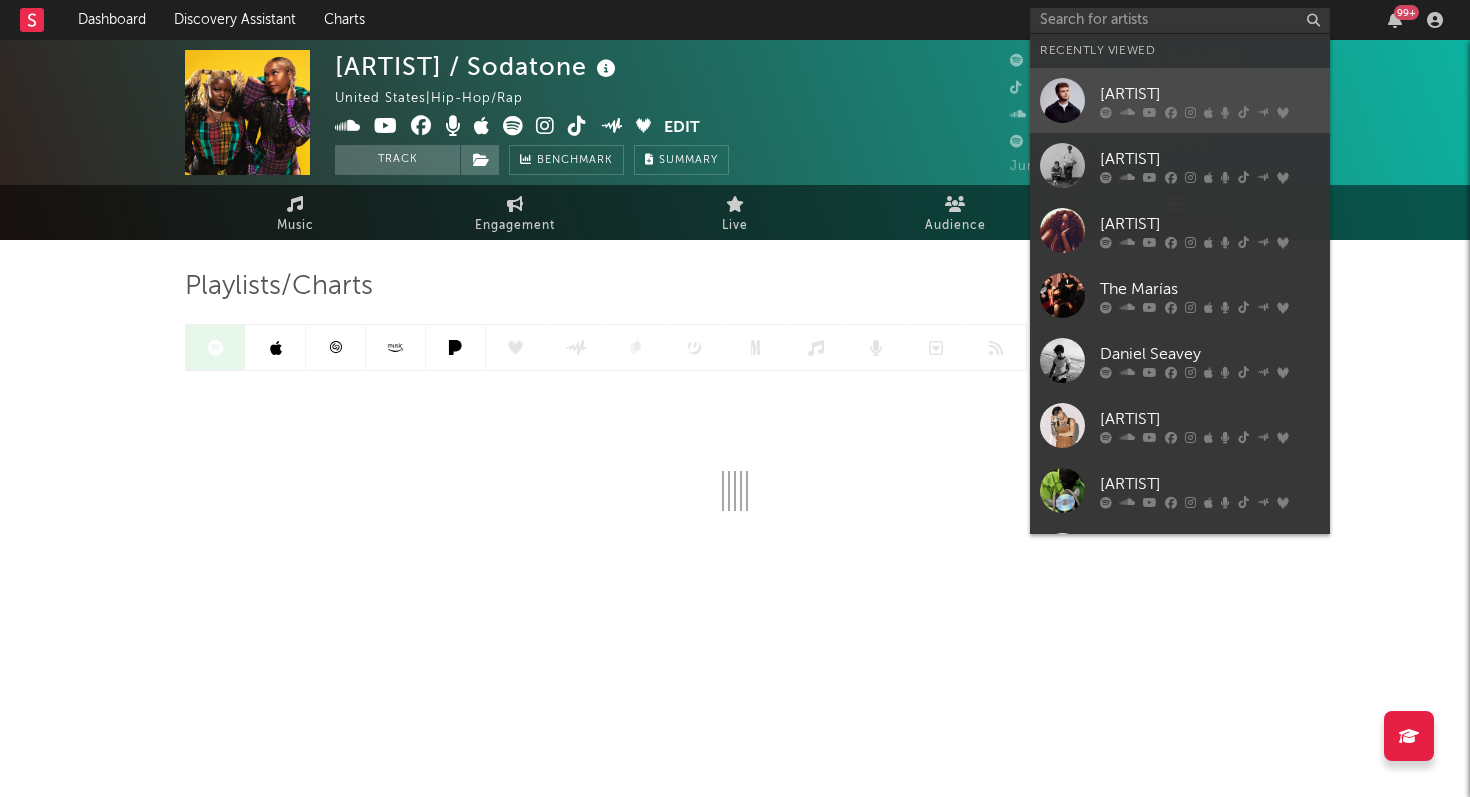 click on "[ARTIST]" at bounding box center [1210, 94] 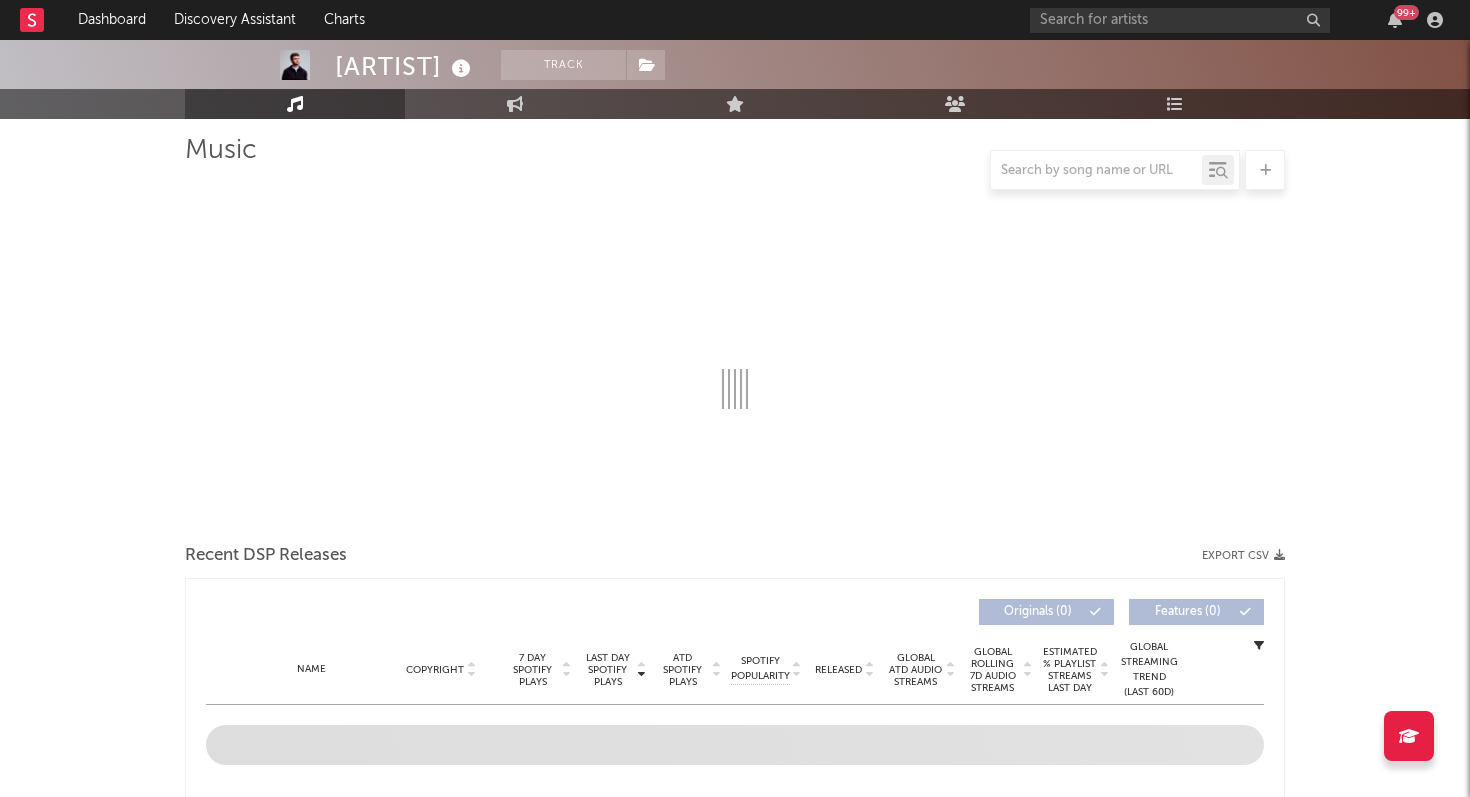 scroll, scrollTop: 138, scrollLeft: 0, axis: vertical 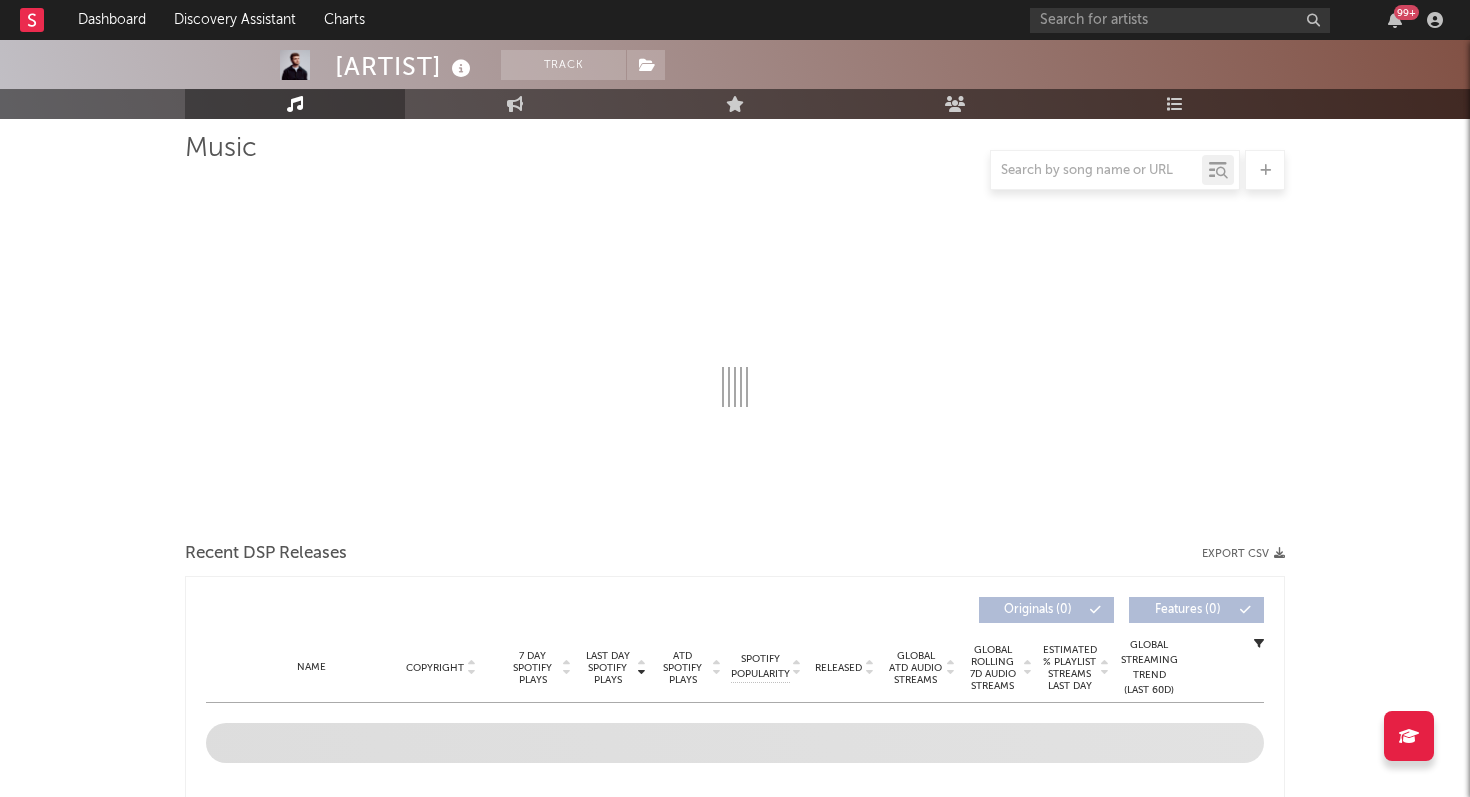 select on "6m" 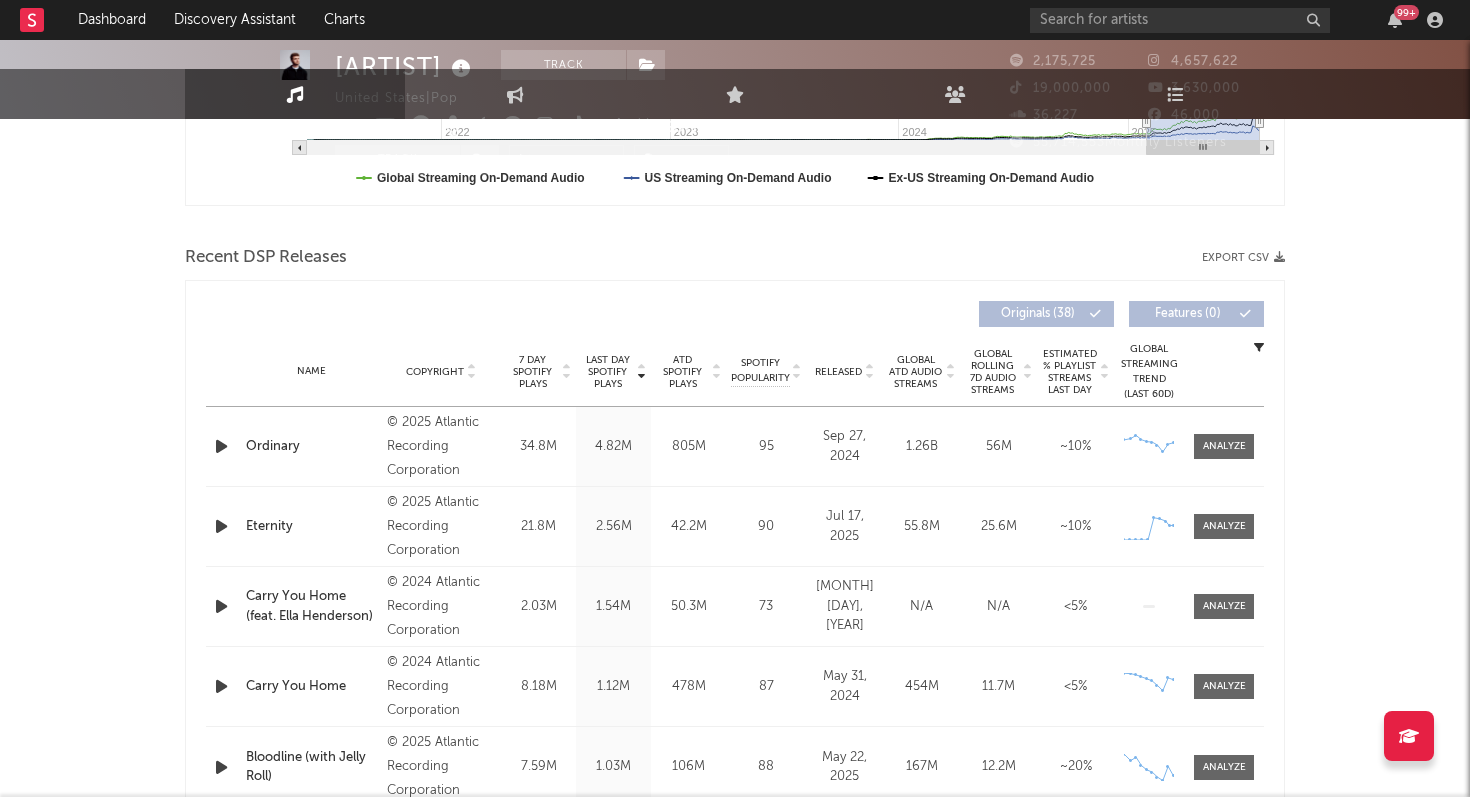 scroll, scrollTop: 0, scrollLeft: 0, axis: both 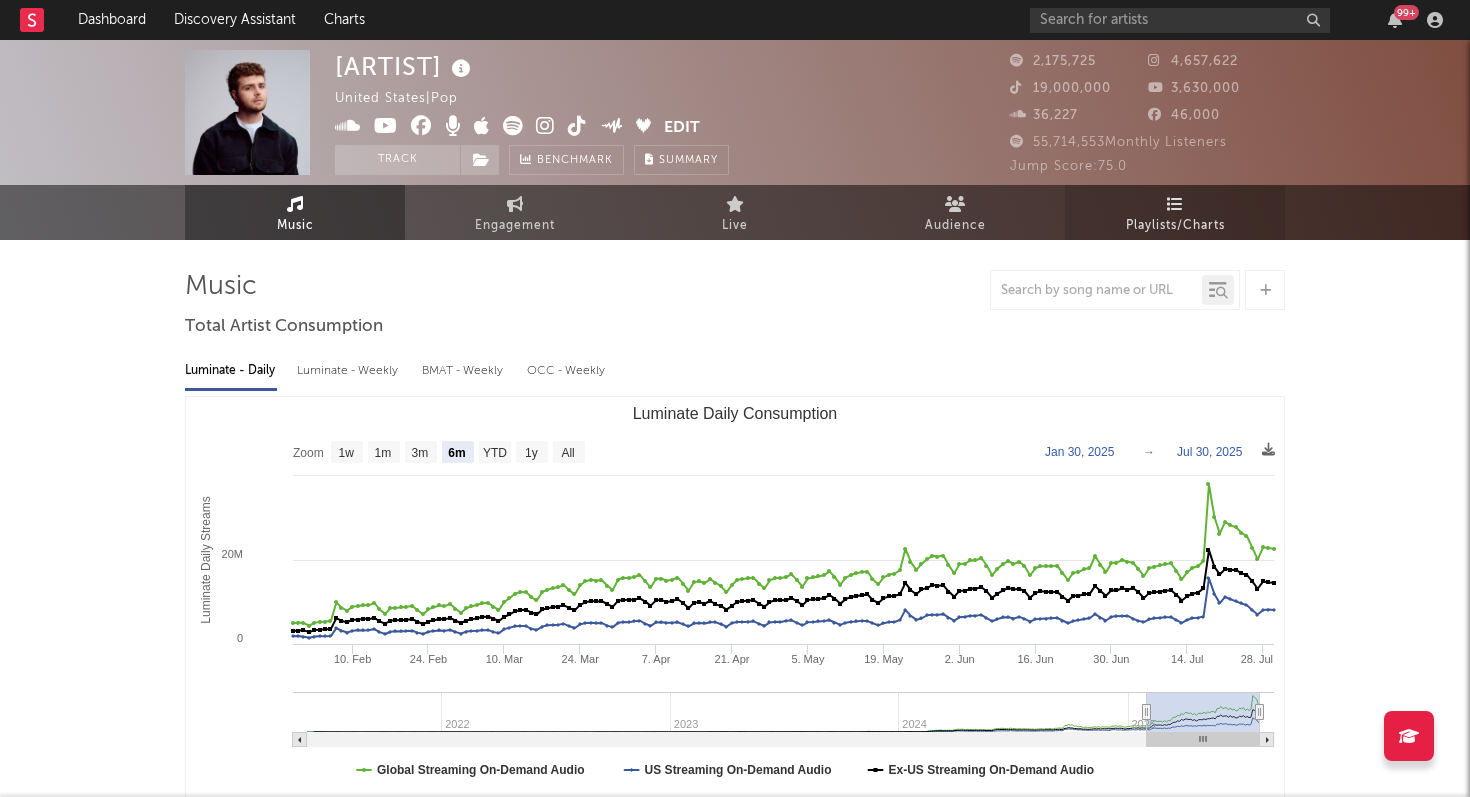 click on "Playlists/Charts" at bounding box center (1175, 226) 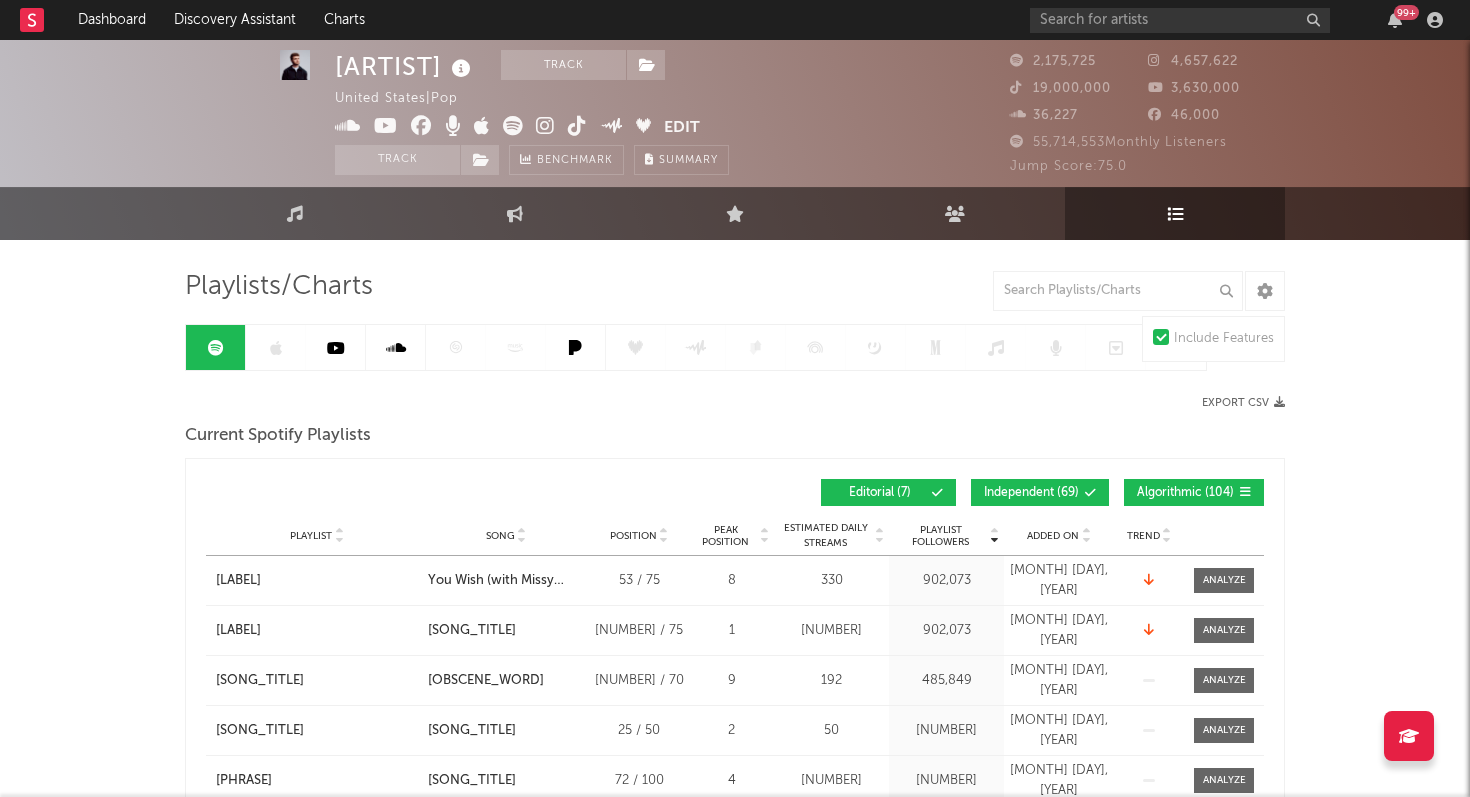 scroll, scrollTop: 17, scrollLeft: 0, axis: vertical 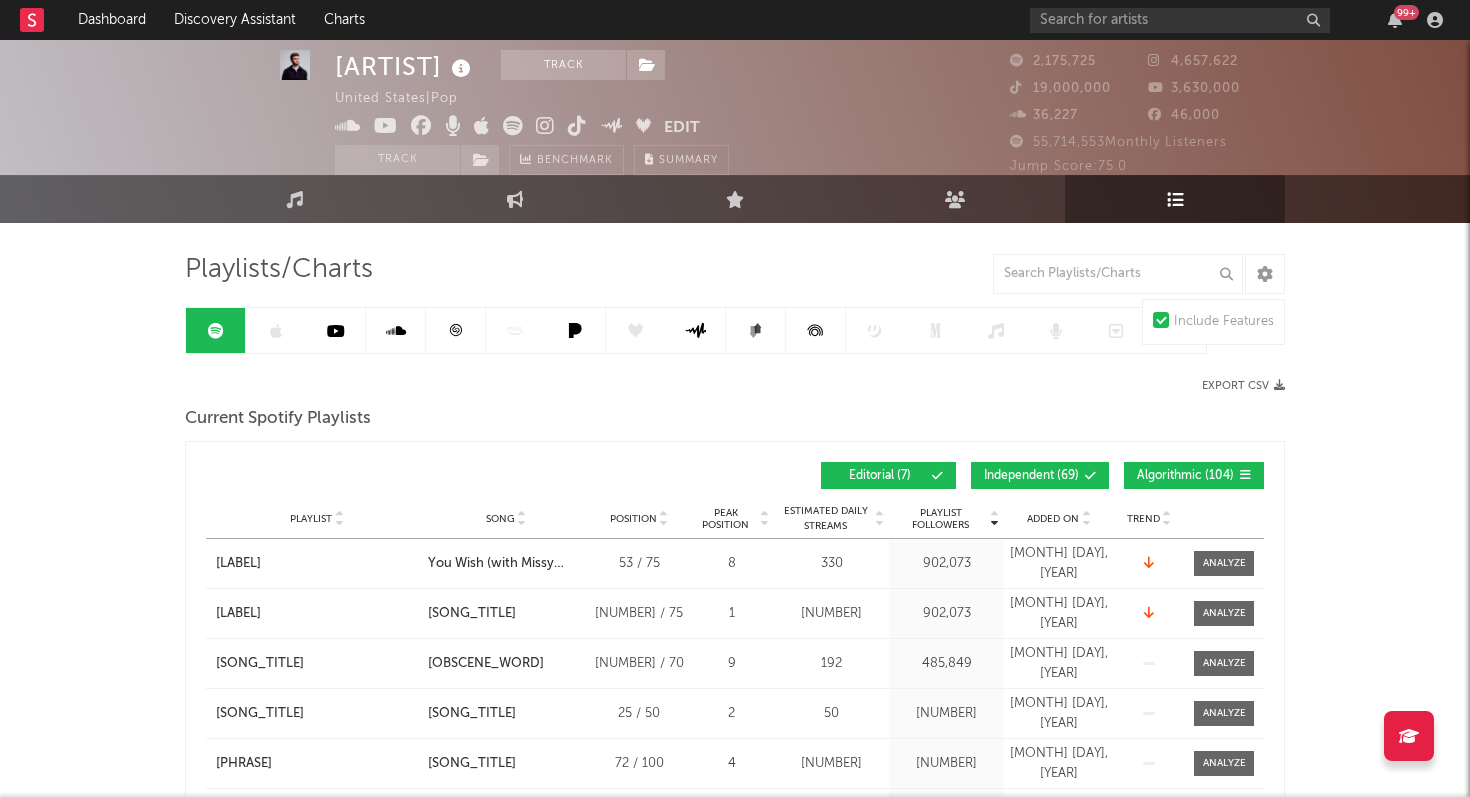 click at bounding box center (696, 330) 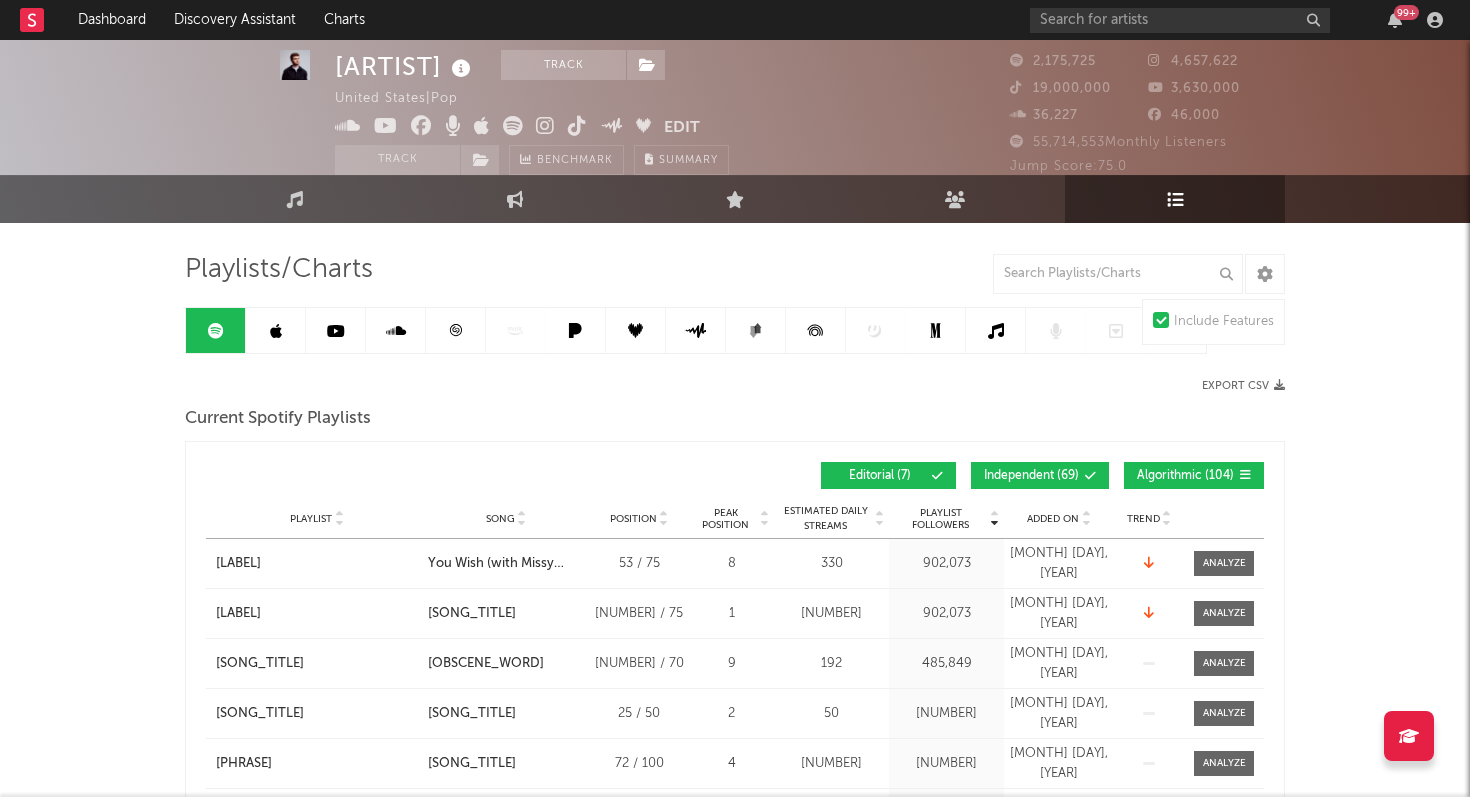 click at bounding box center (276, 331) 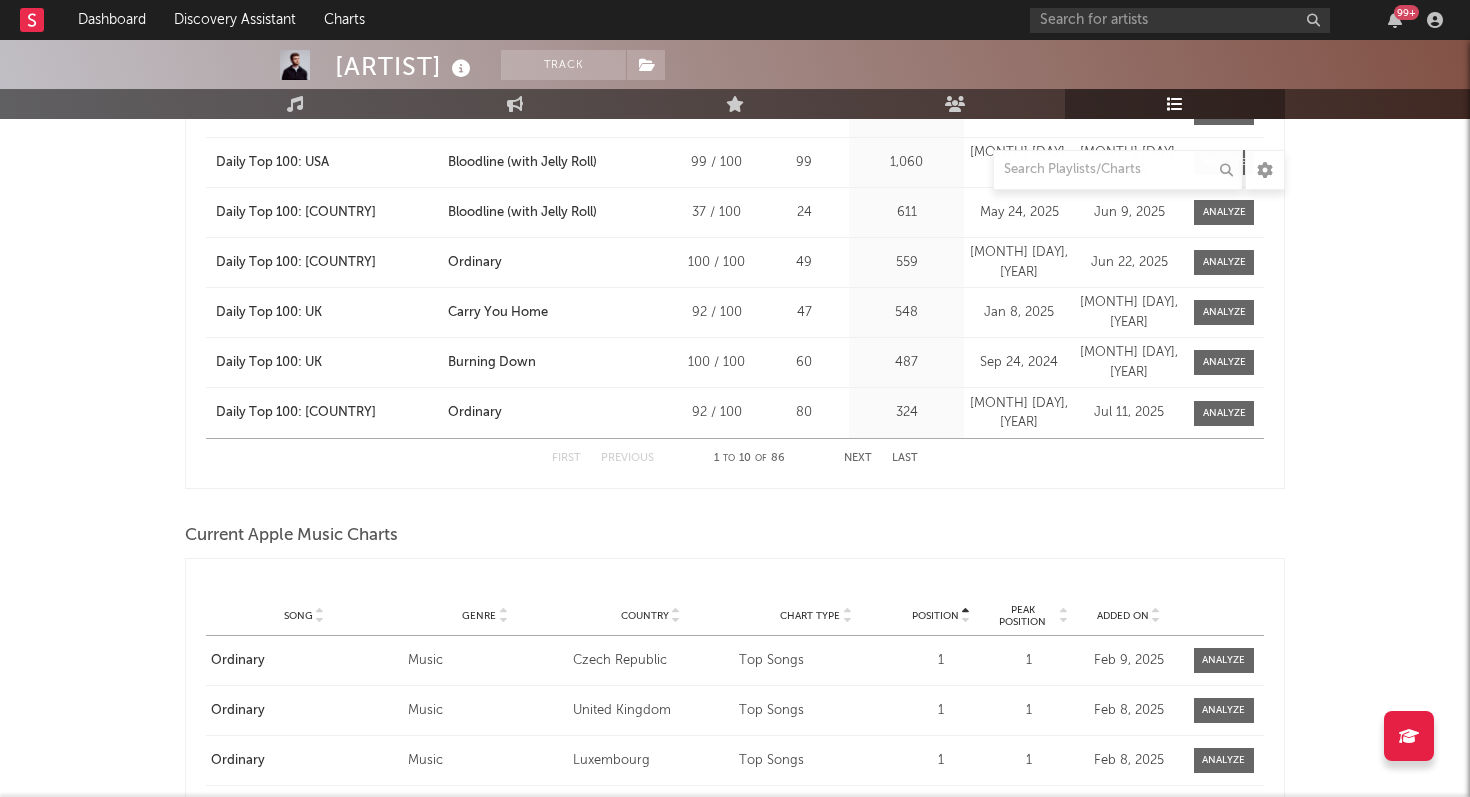 scroll, scrollTop: 3025, scrollLeft: 0, axis: vertical 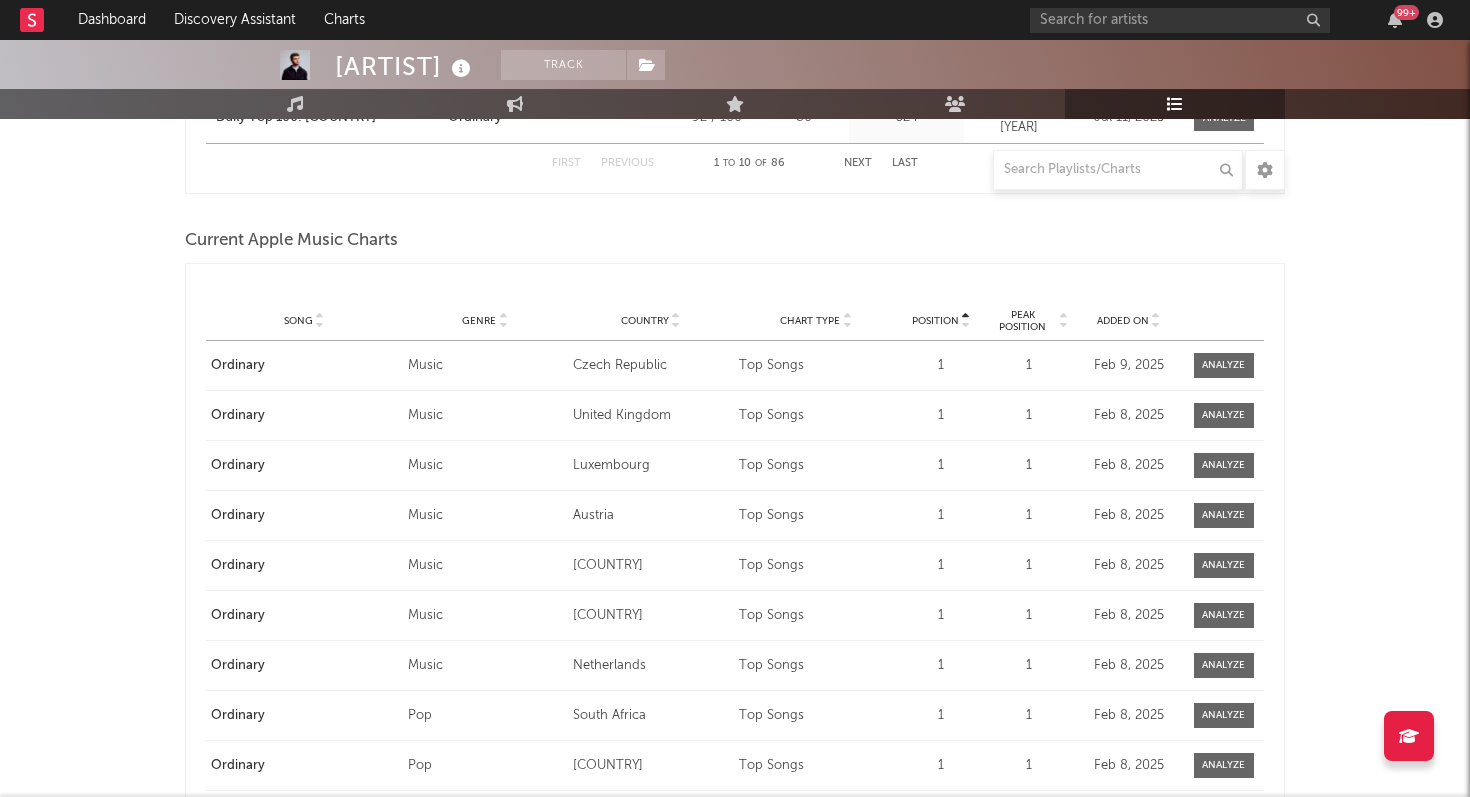 click on "Current Apple Music Charts" at bounding box center (735, 241) 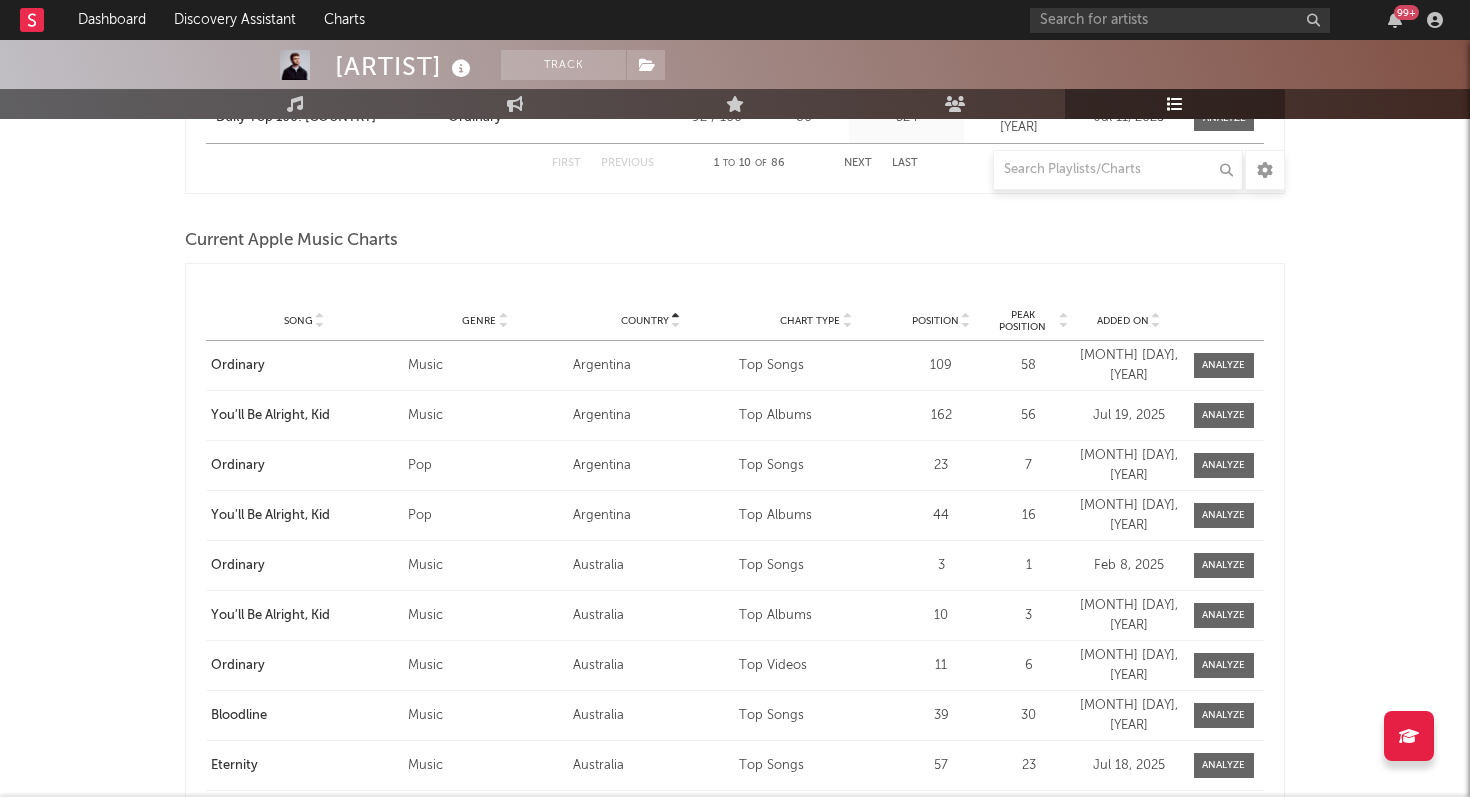 click on "Country" at bounding box center (645, 321) 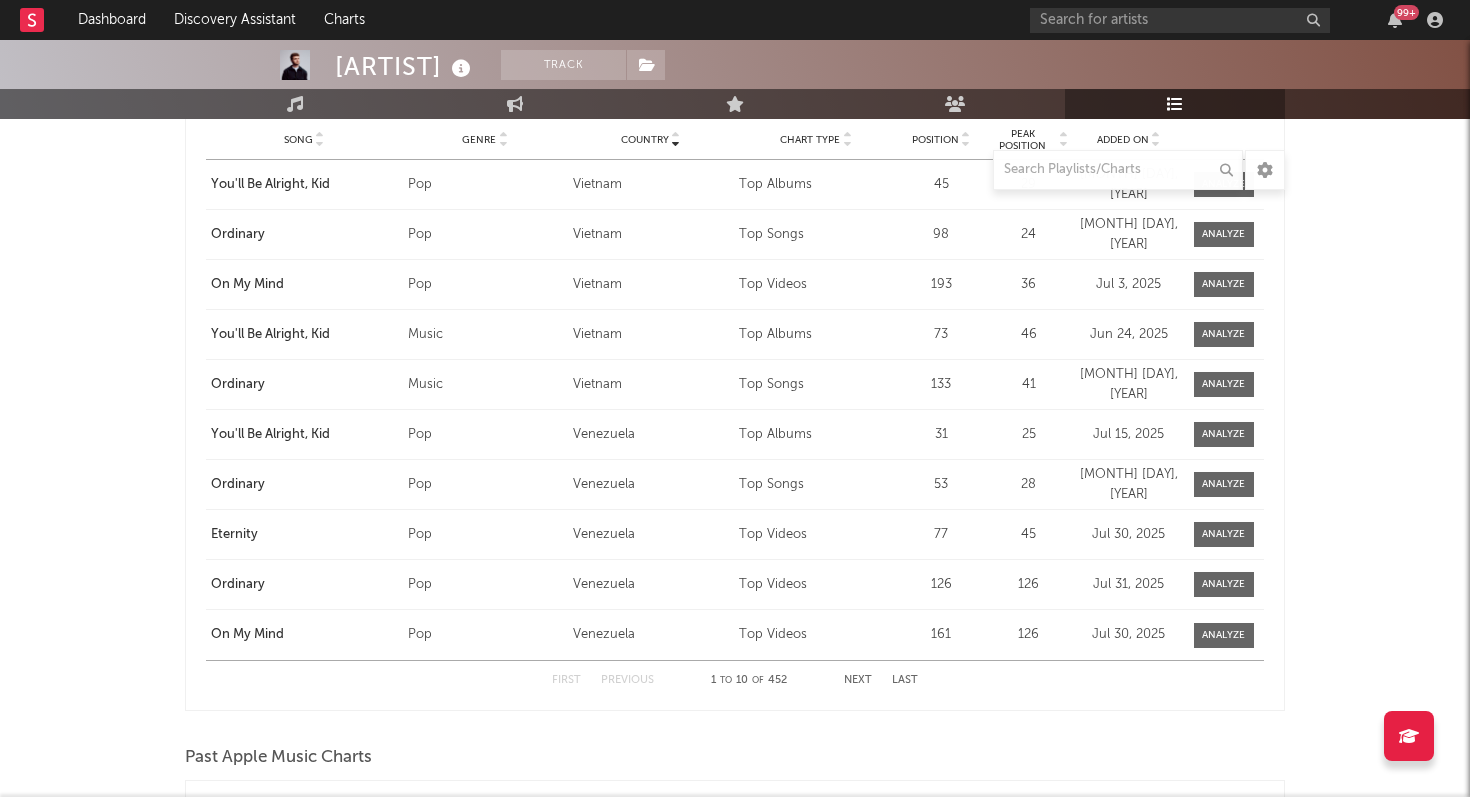 scroll, scrollTop: 3241, scrollLeft: 0, axis: vertical 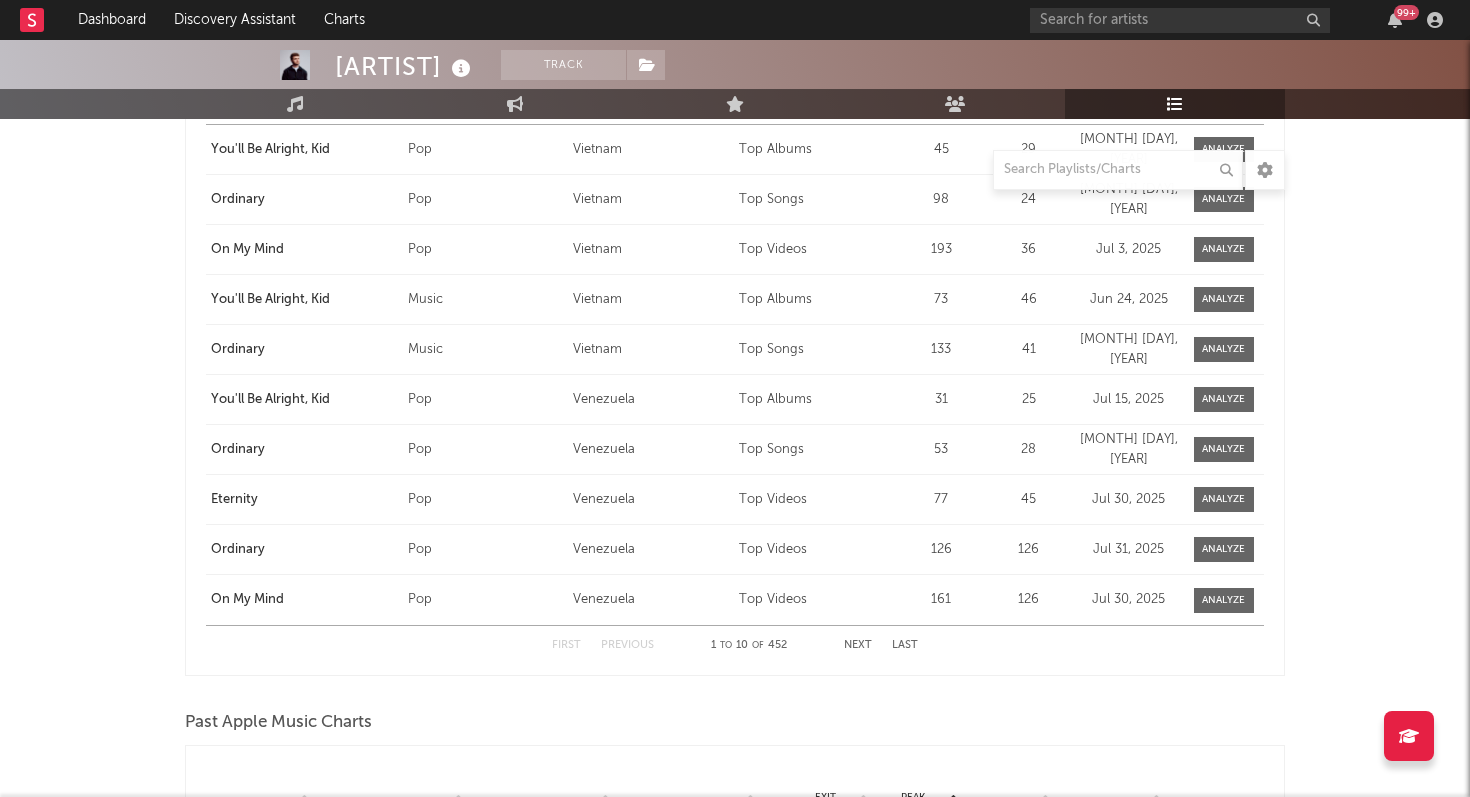 click on "Next" at bounding box center (858, 645) 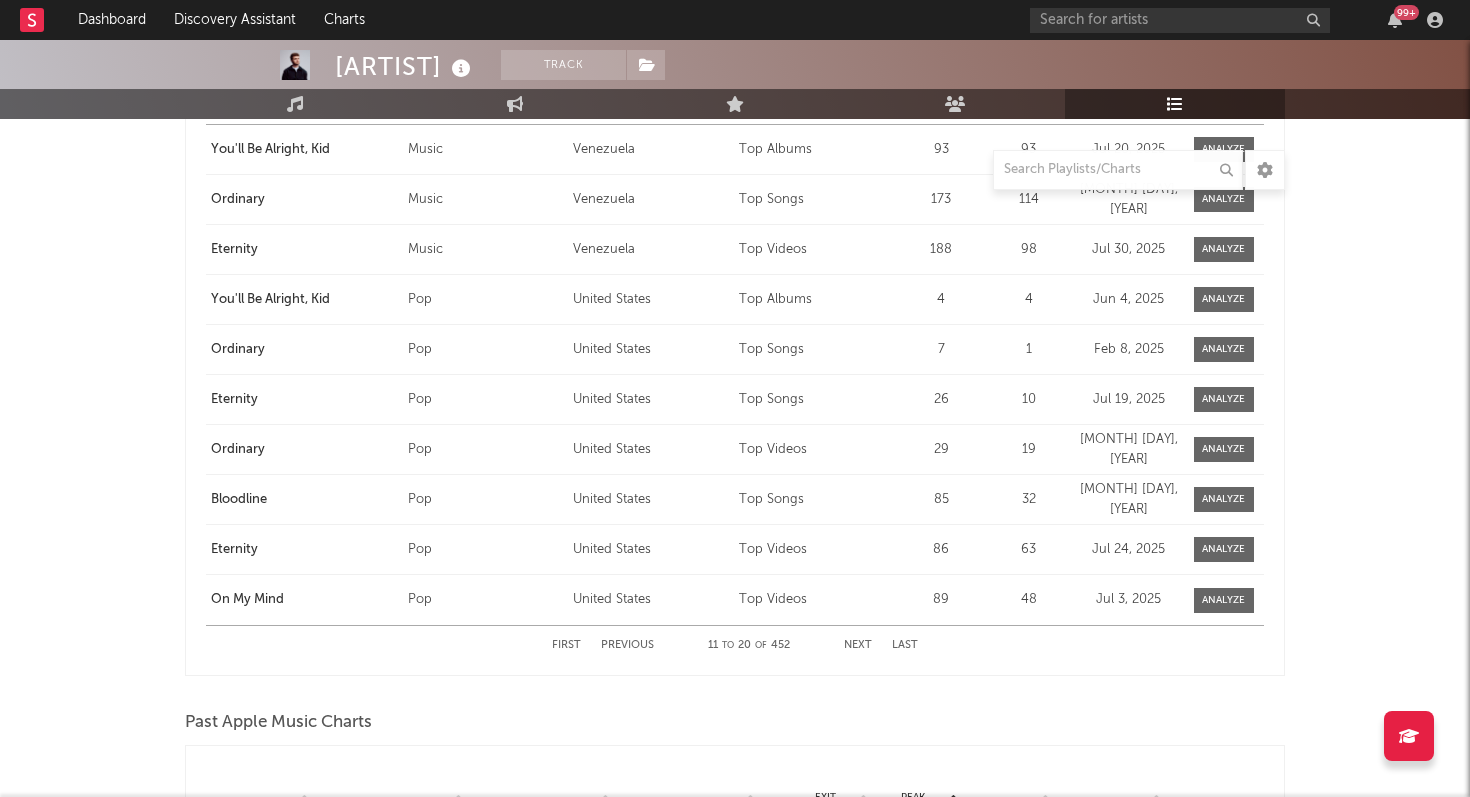click on "Next" at bounding box center [858, 645] 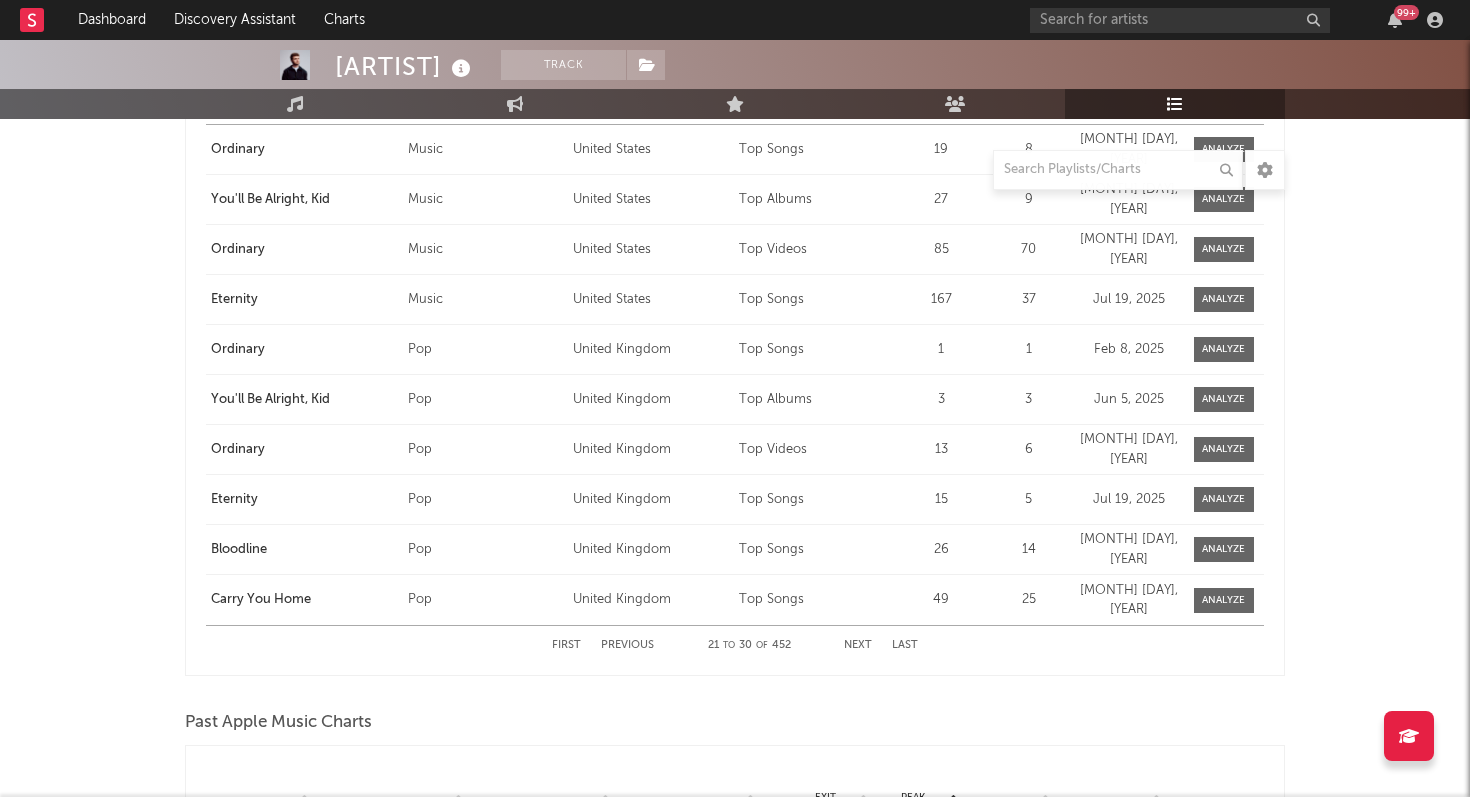 click on "Next" at bounding box center [858, 645] 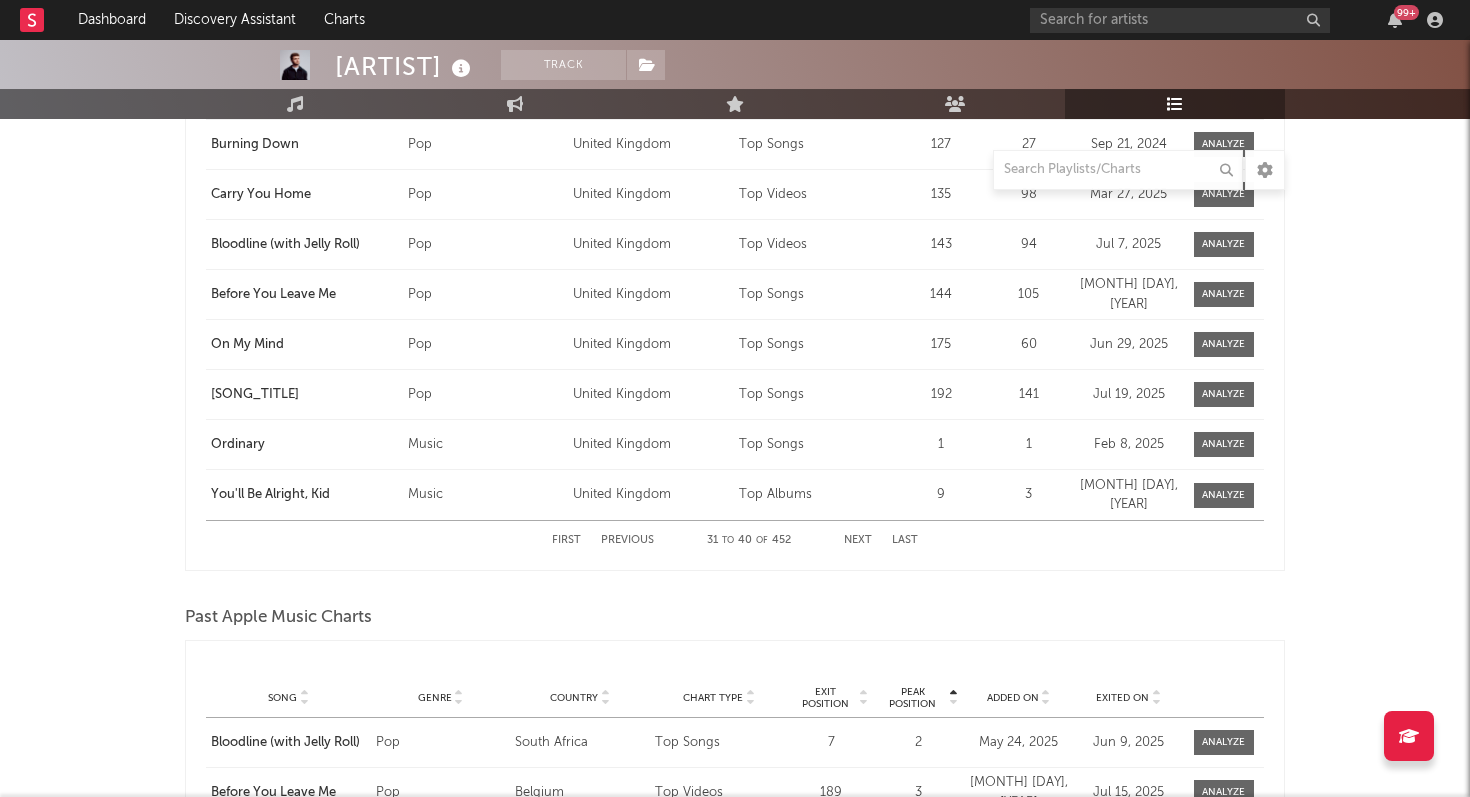 scroll, scrollTop: 3348, scrollLeft: 0, axis: vertical 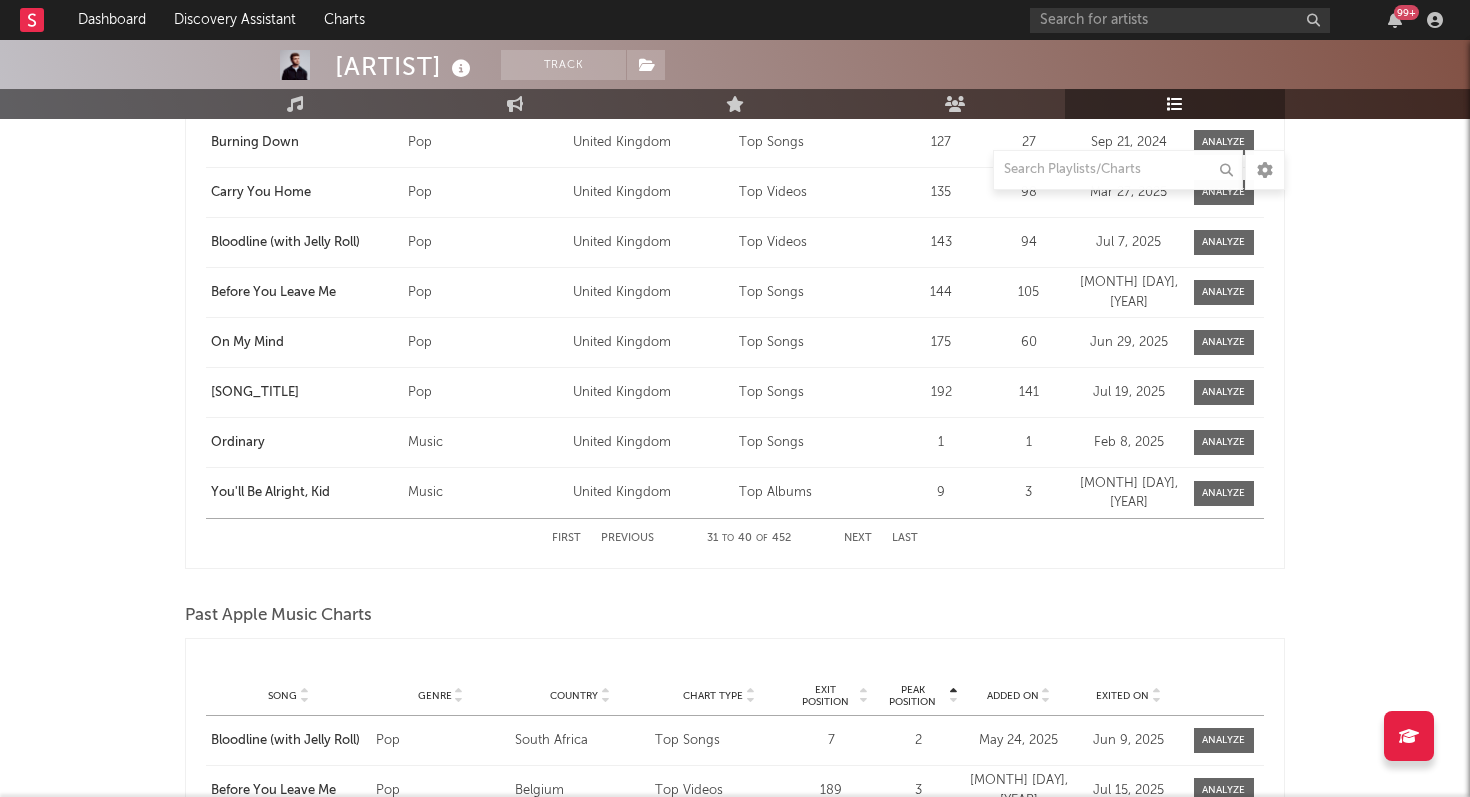 click on "Next" at bounding box center [858, 538] 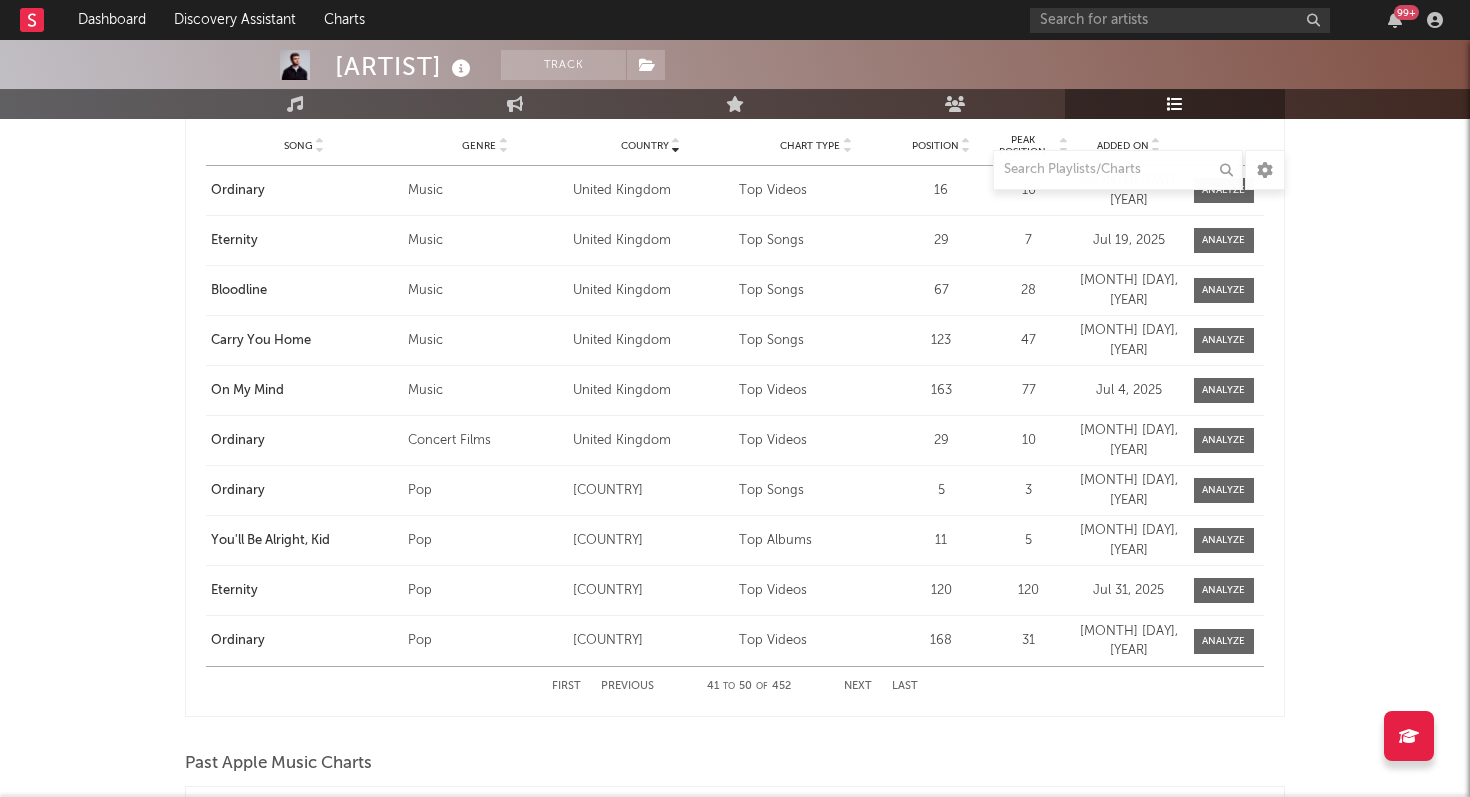scroll, scrollTop: 3191, scrollLeft: 0, axis: vertical 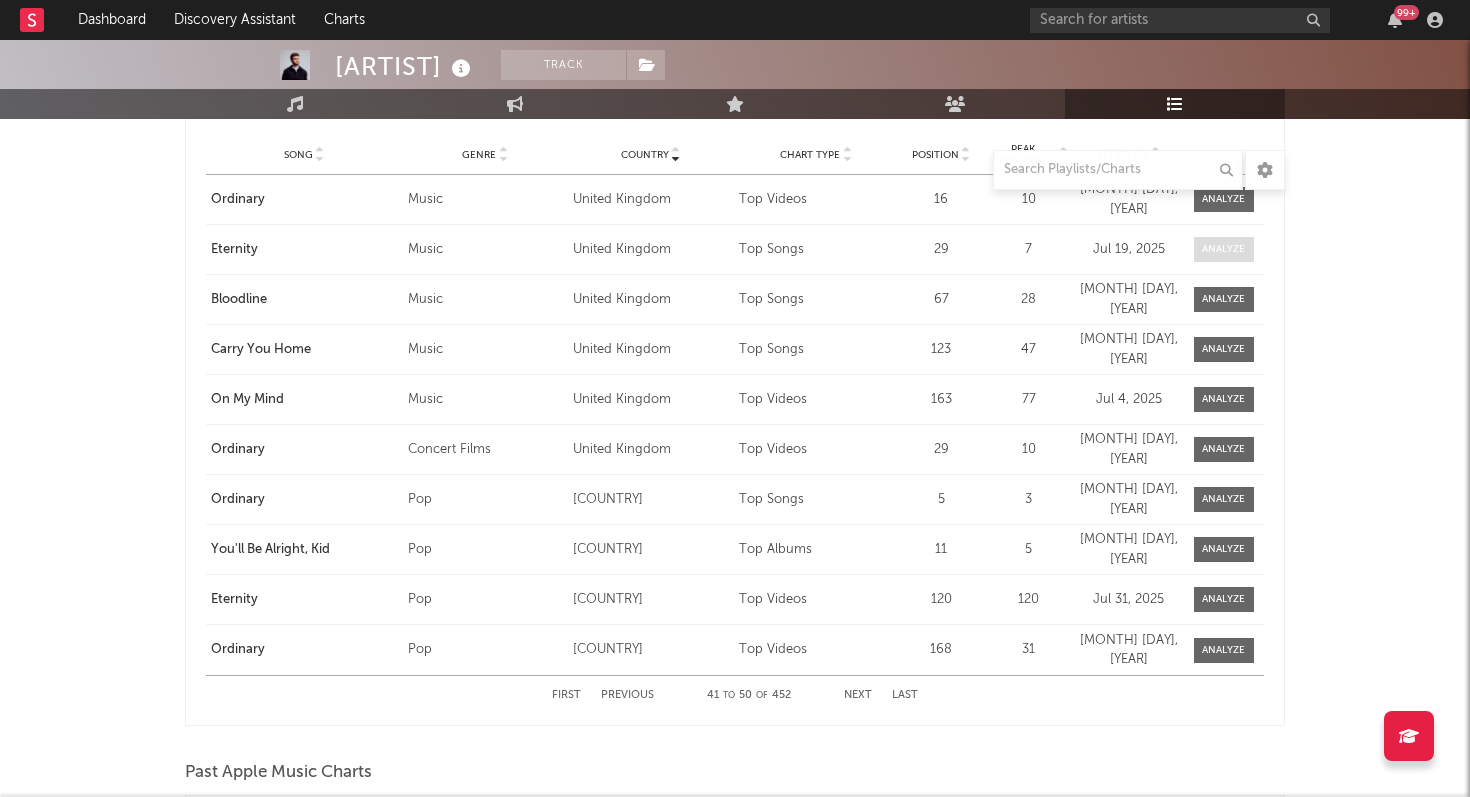 click at bounding box center (1223, 249) 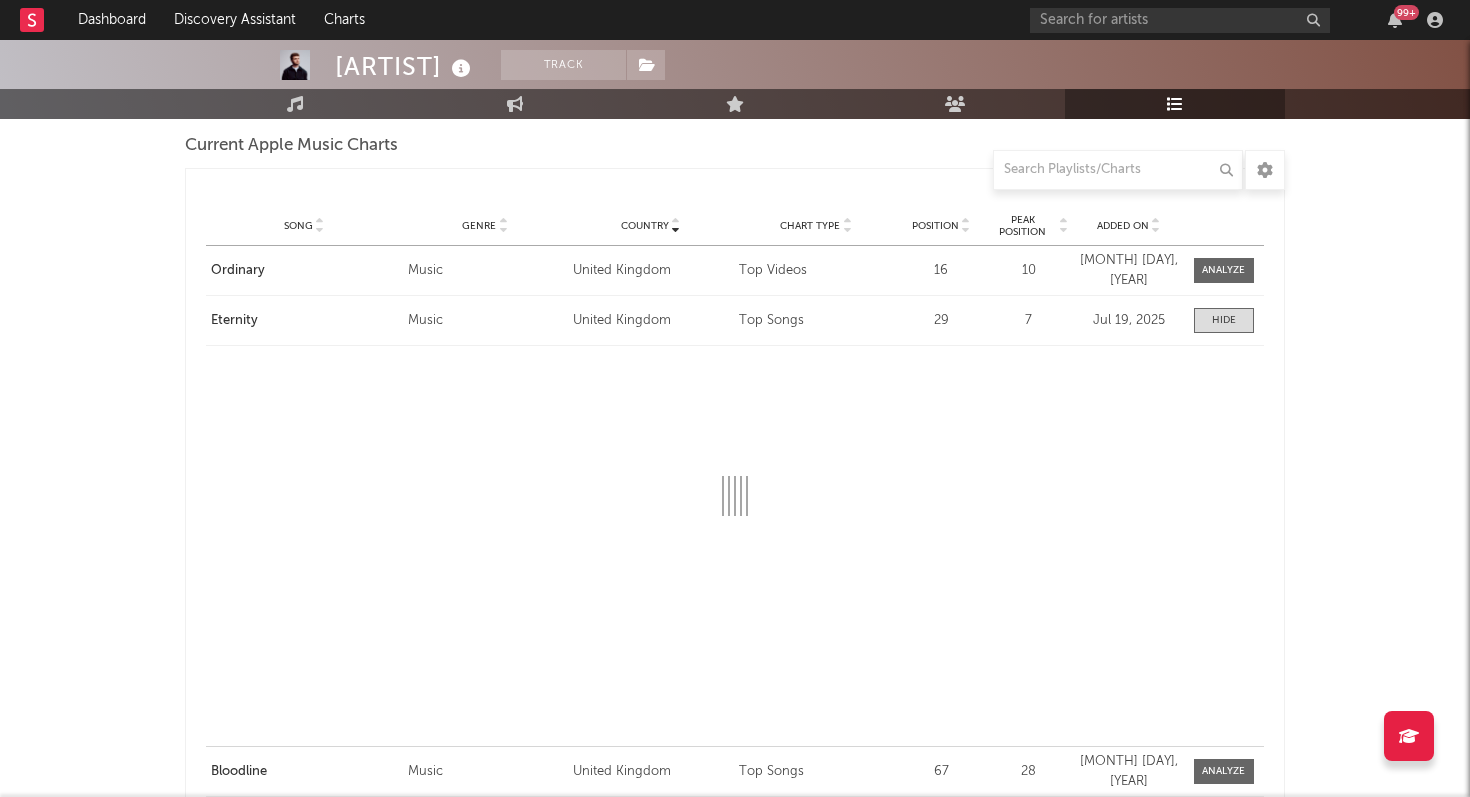 select on "1w" 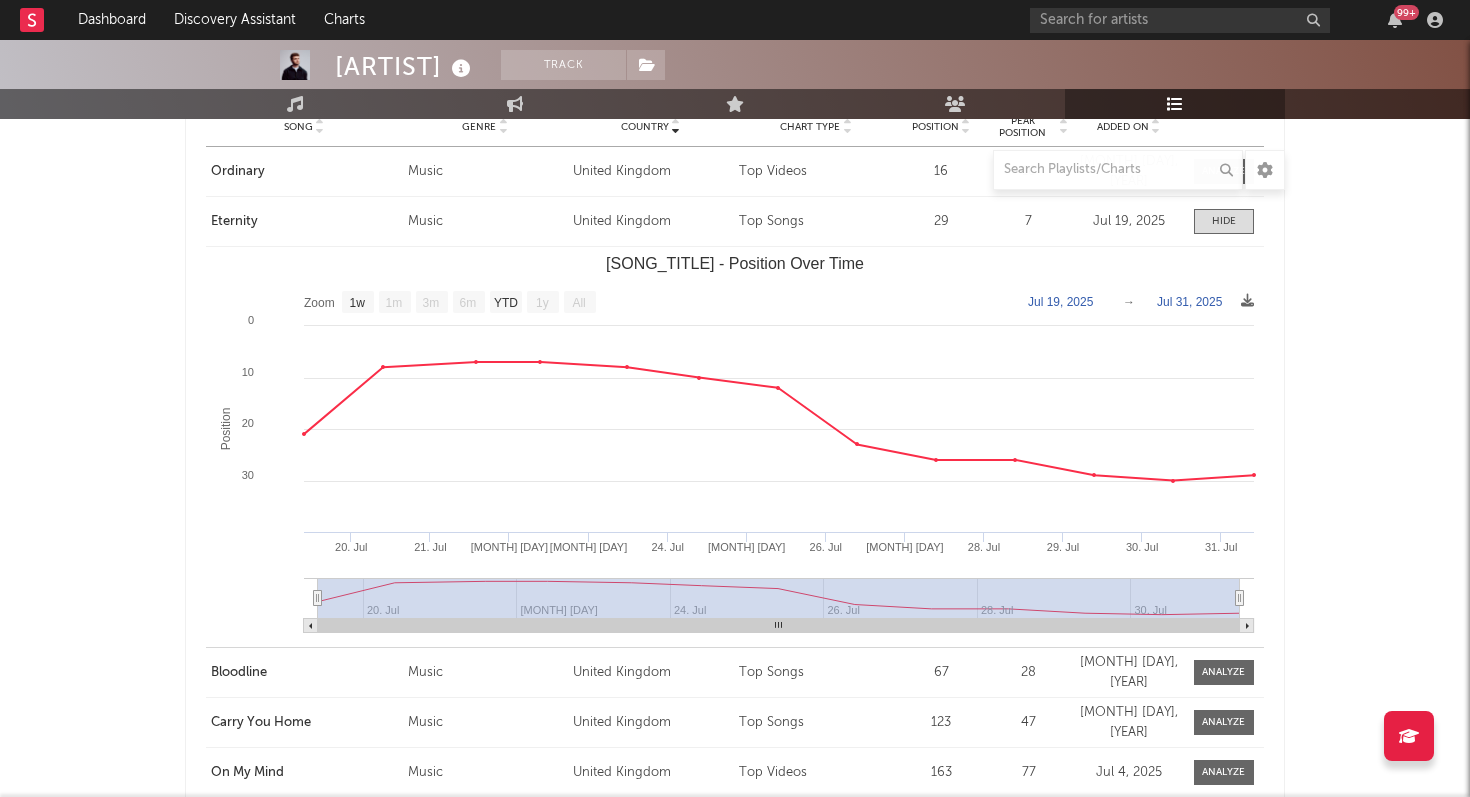 scroll, scrollTop: 3220, scrollLeft: 0, axis: vertical 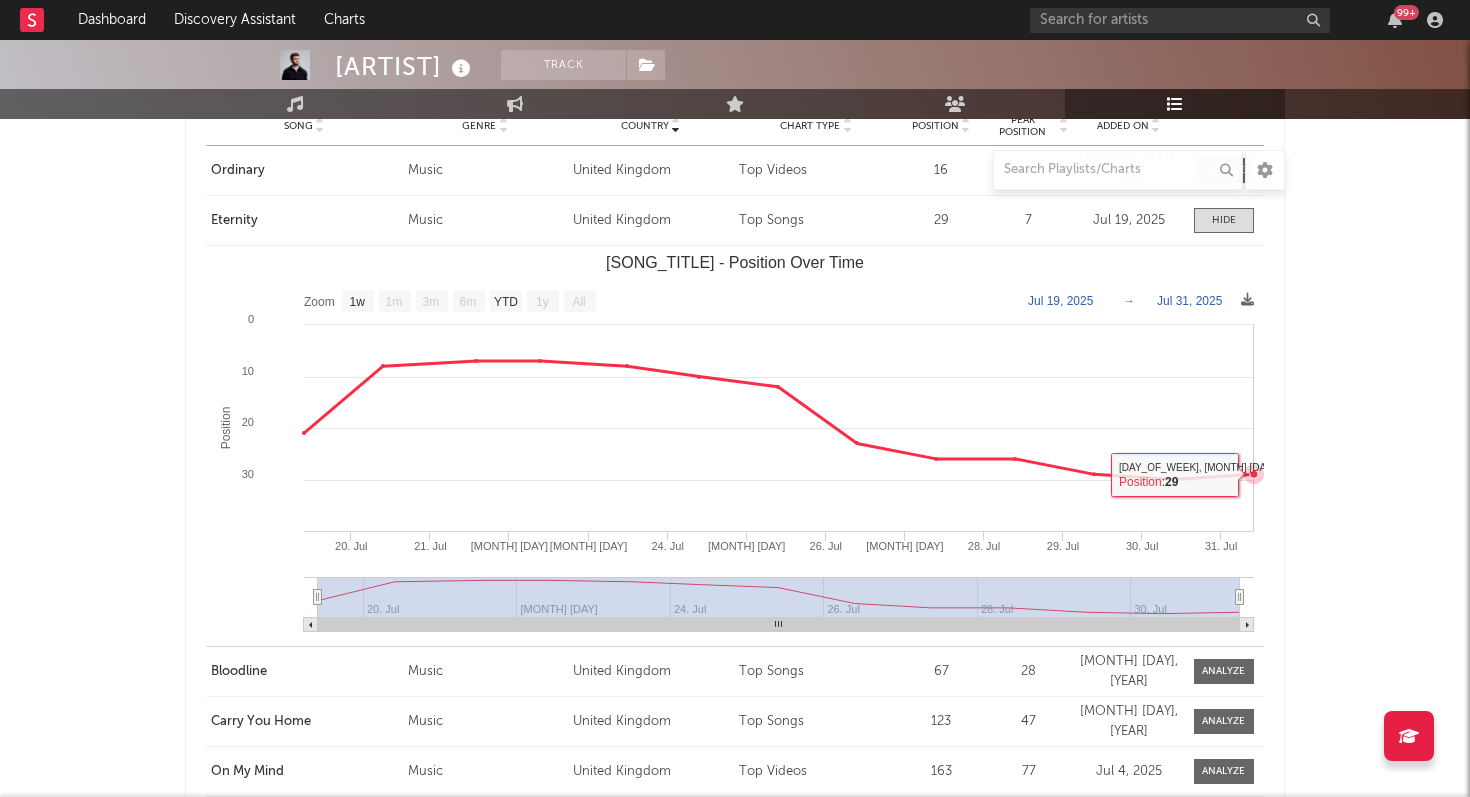 click 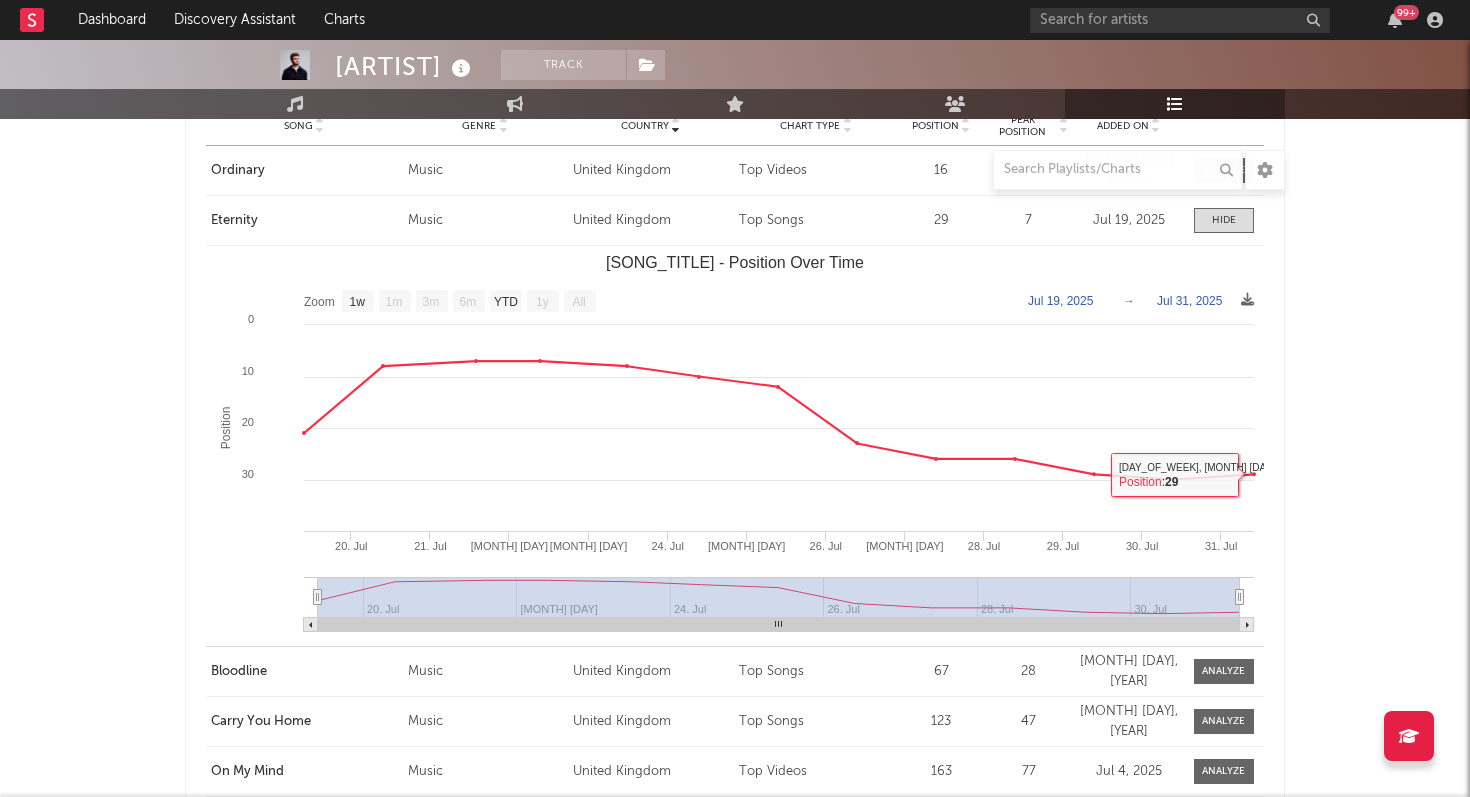 click 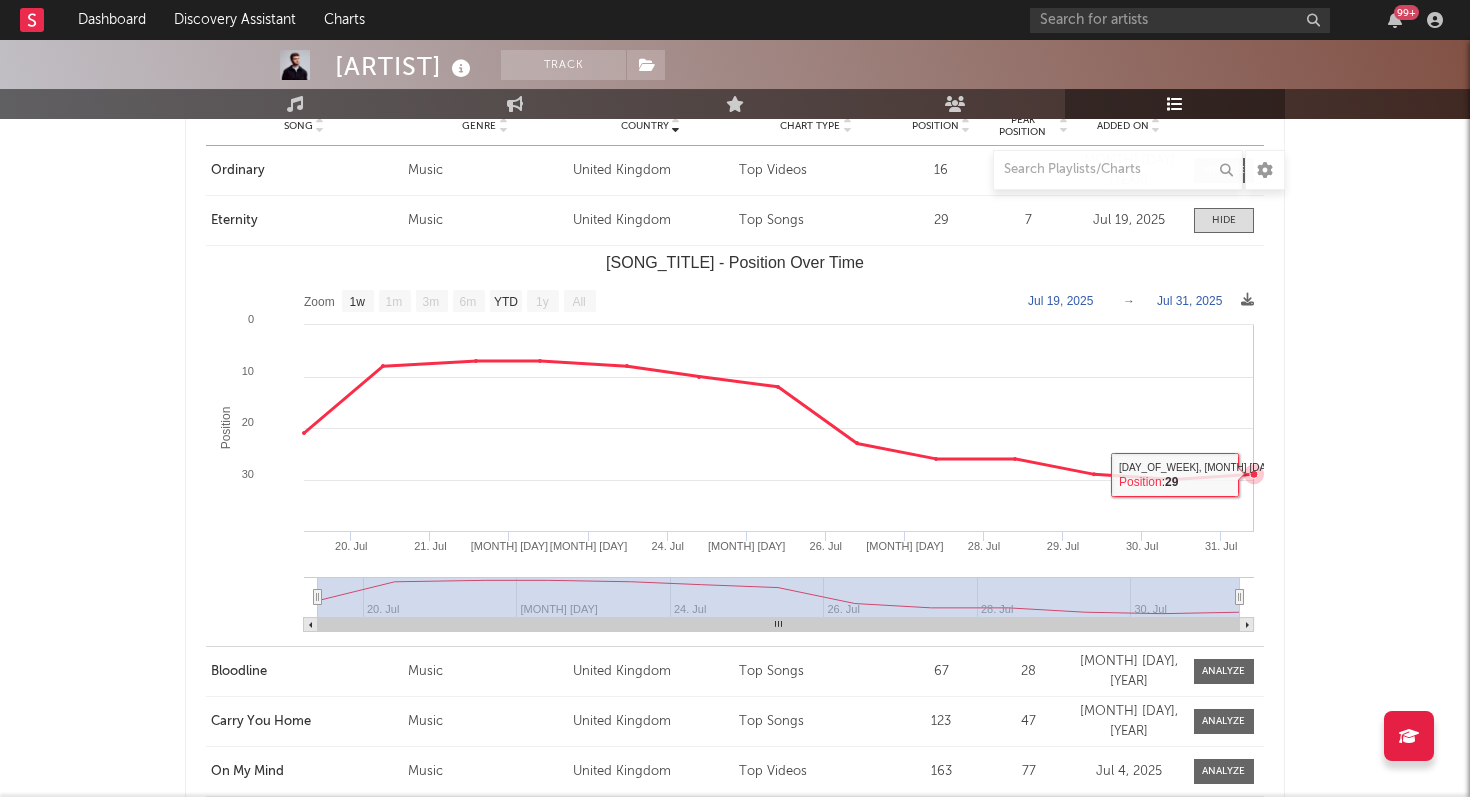 click 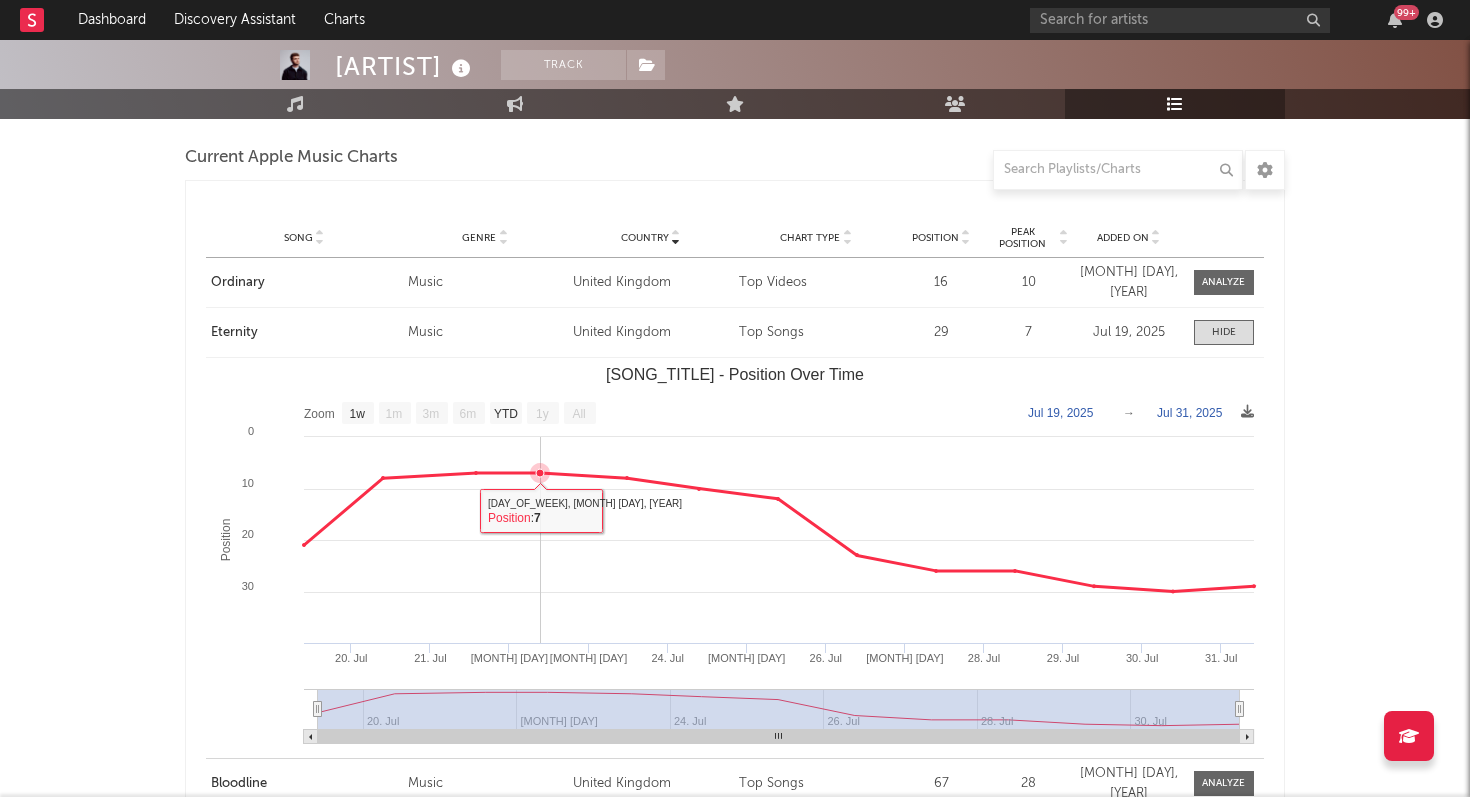 scroll, scrollTop: 3085, scrollLeft: 0, axis: vertical 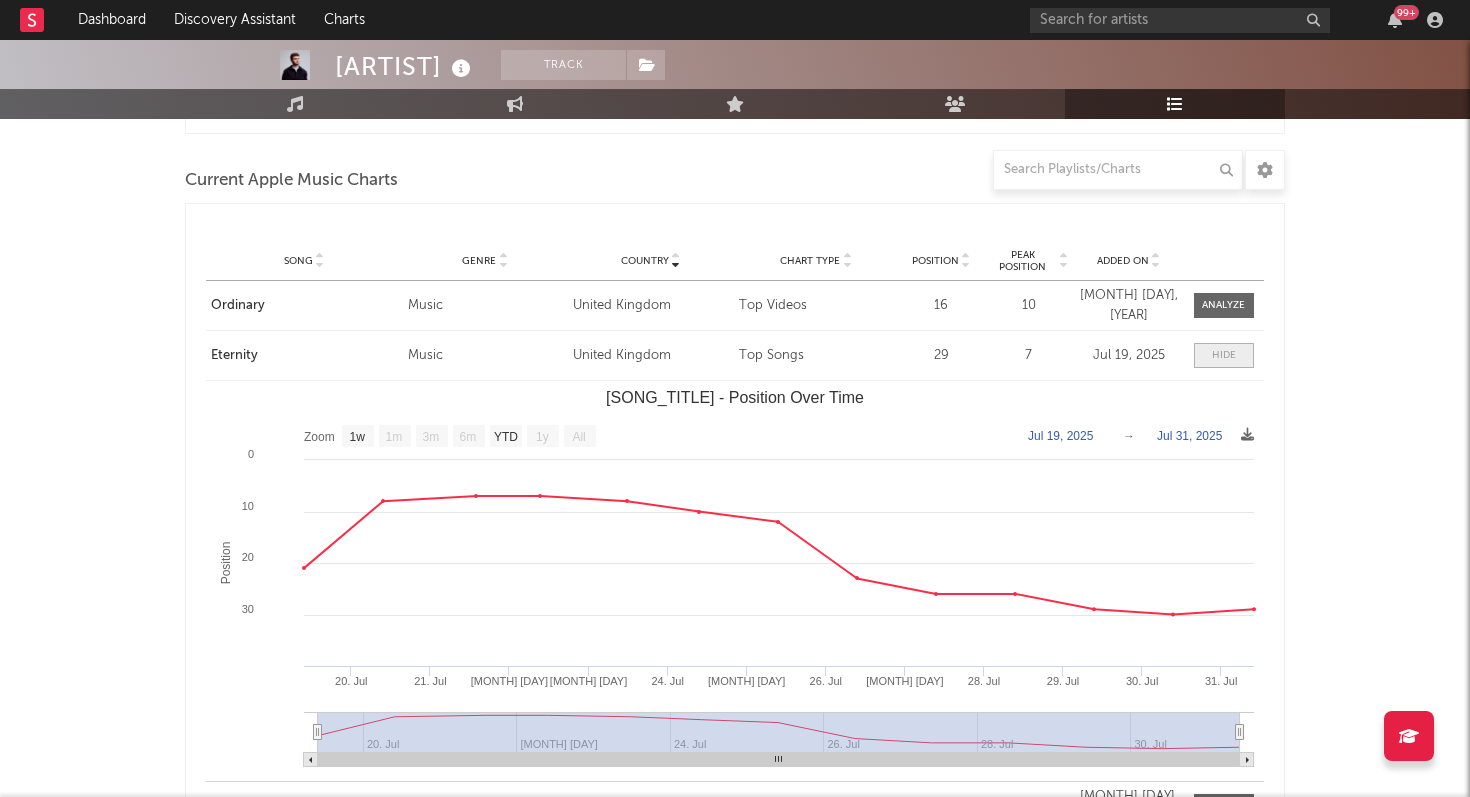 click at bounding box center (1224, 355) 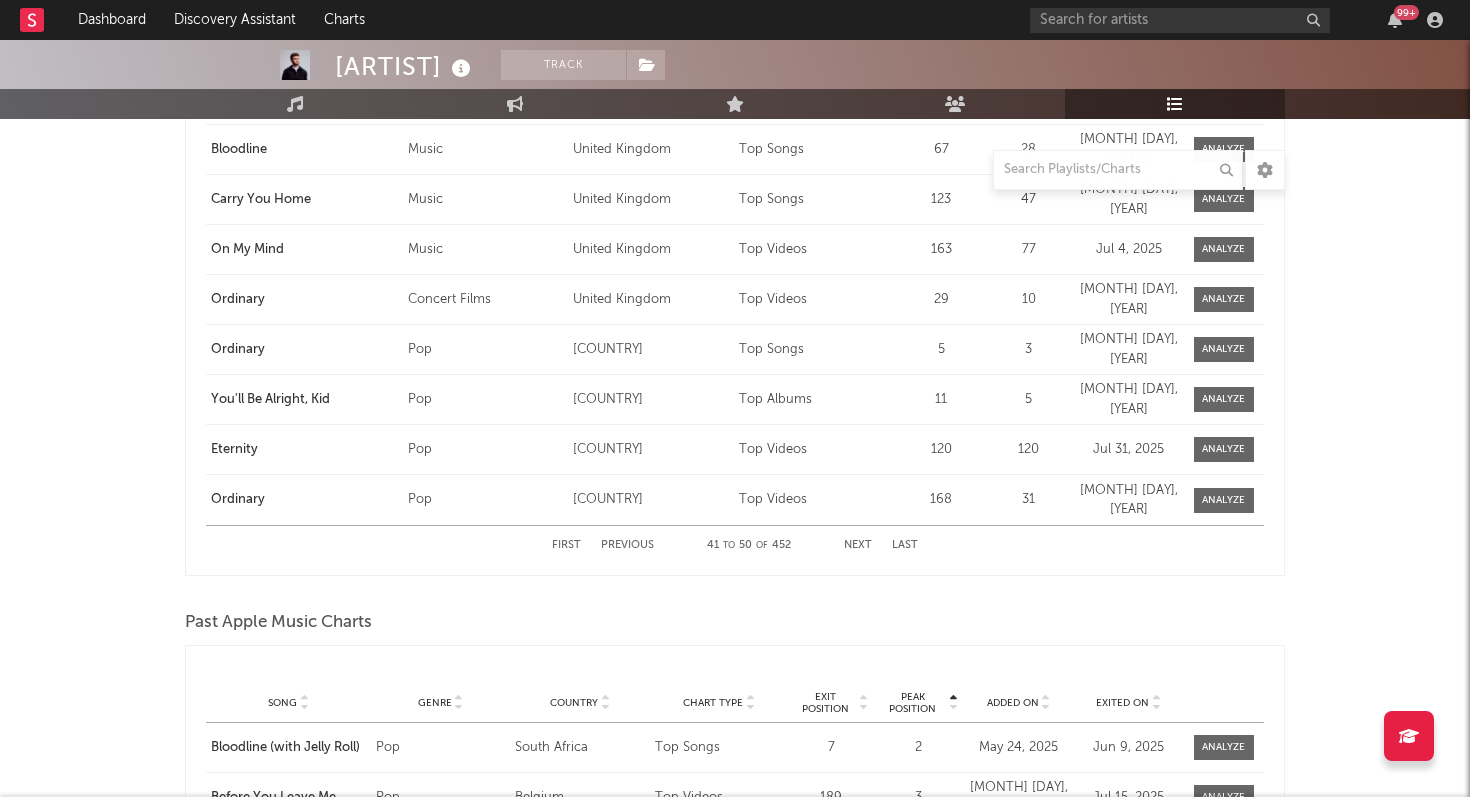 scroll, scrollTop: 3342, scrollLeft: 0, axis: vertical 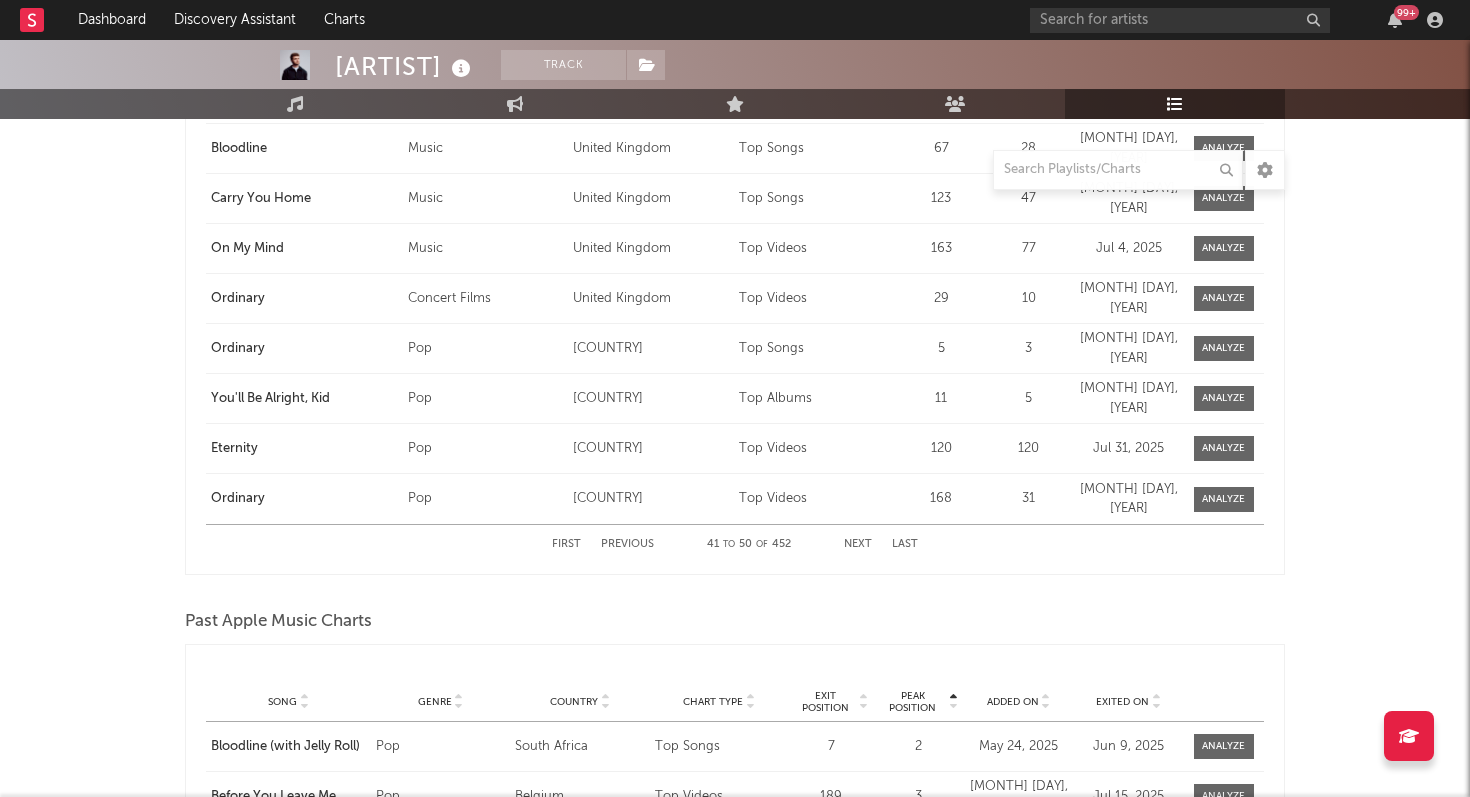 click on "Previous" at bounding box center [627, 544] 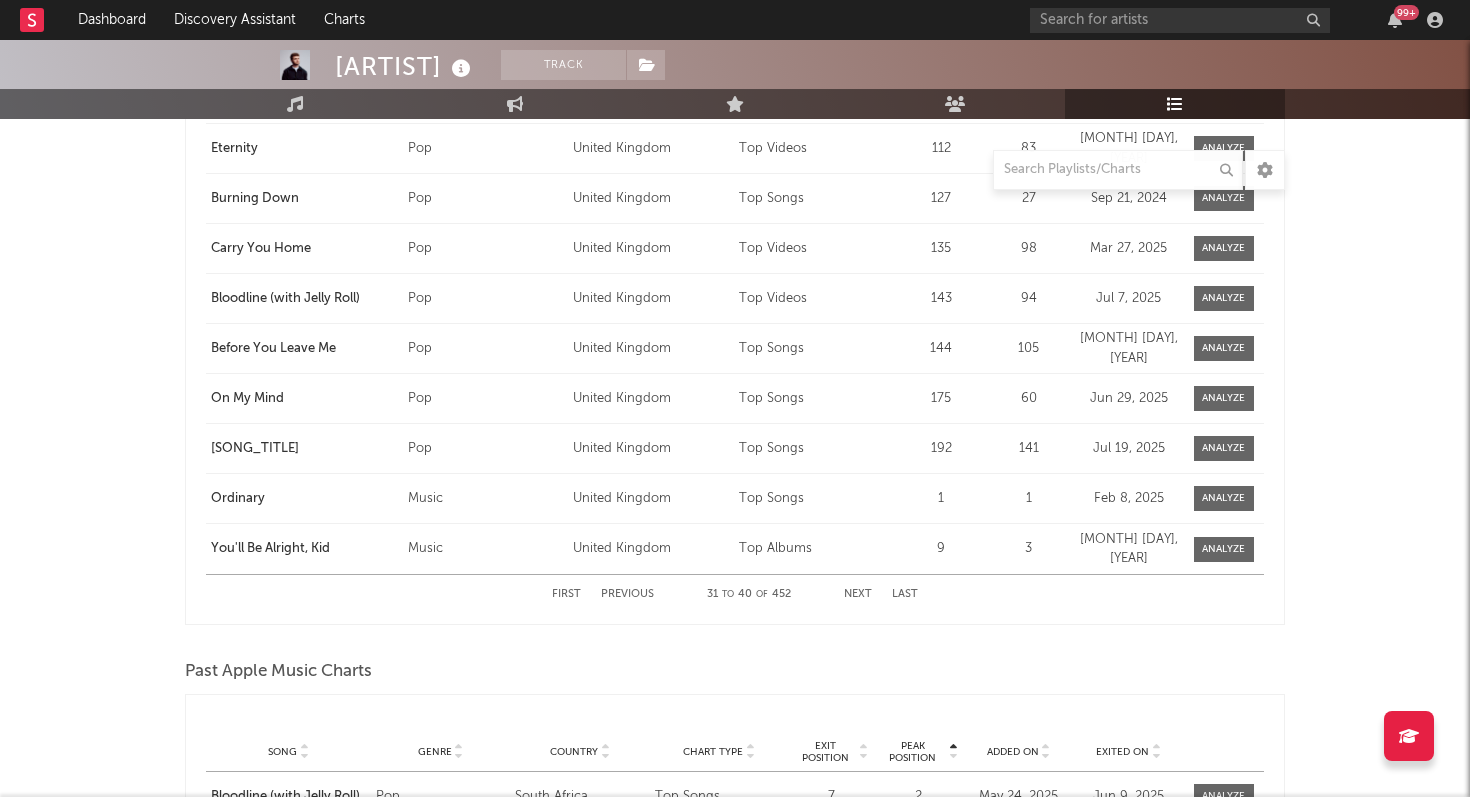 scroll, scrollTop: 3294, scrollLeft: 0, axis: vertical 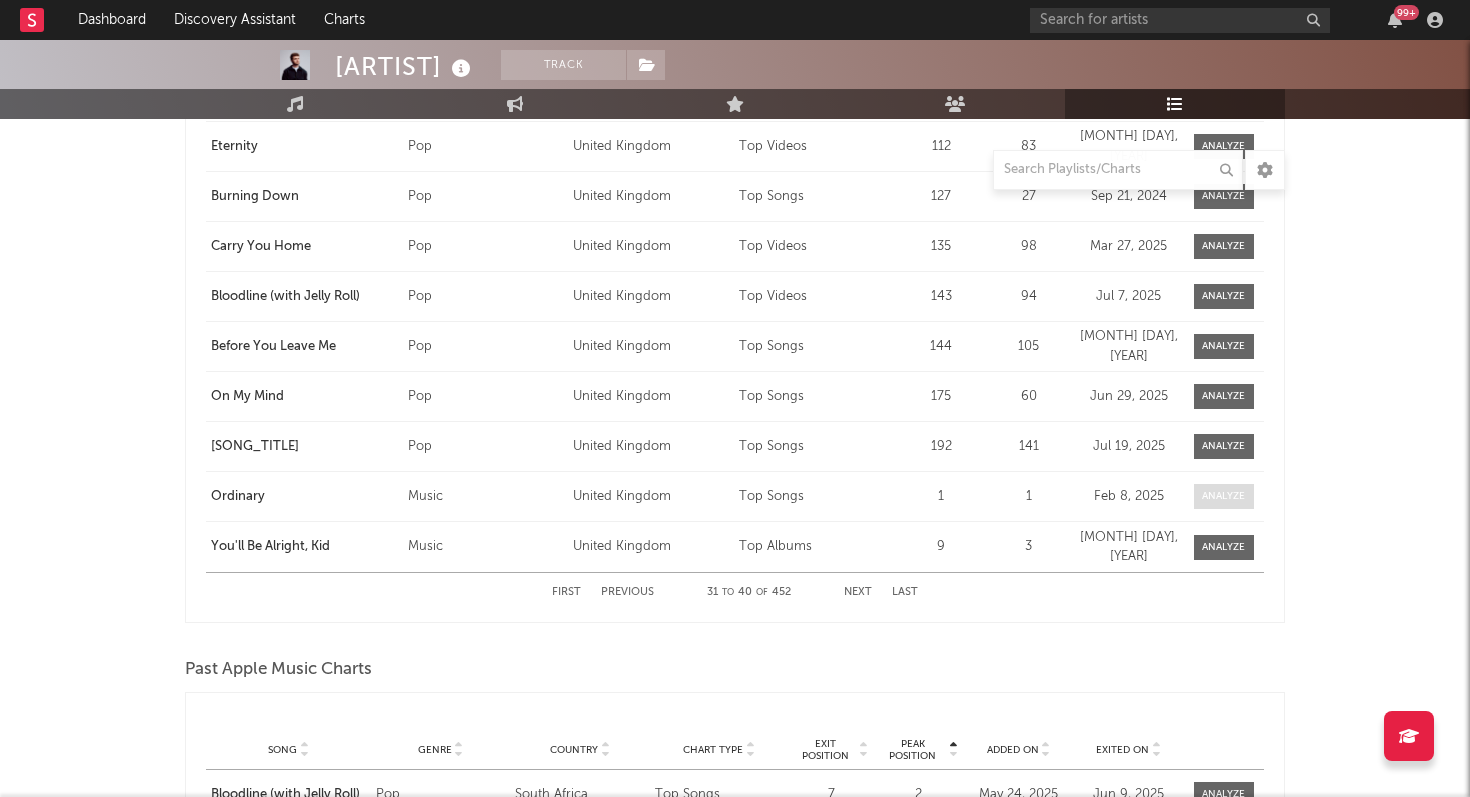 click at bounding box center [1223, 496] 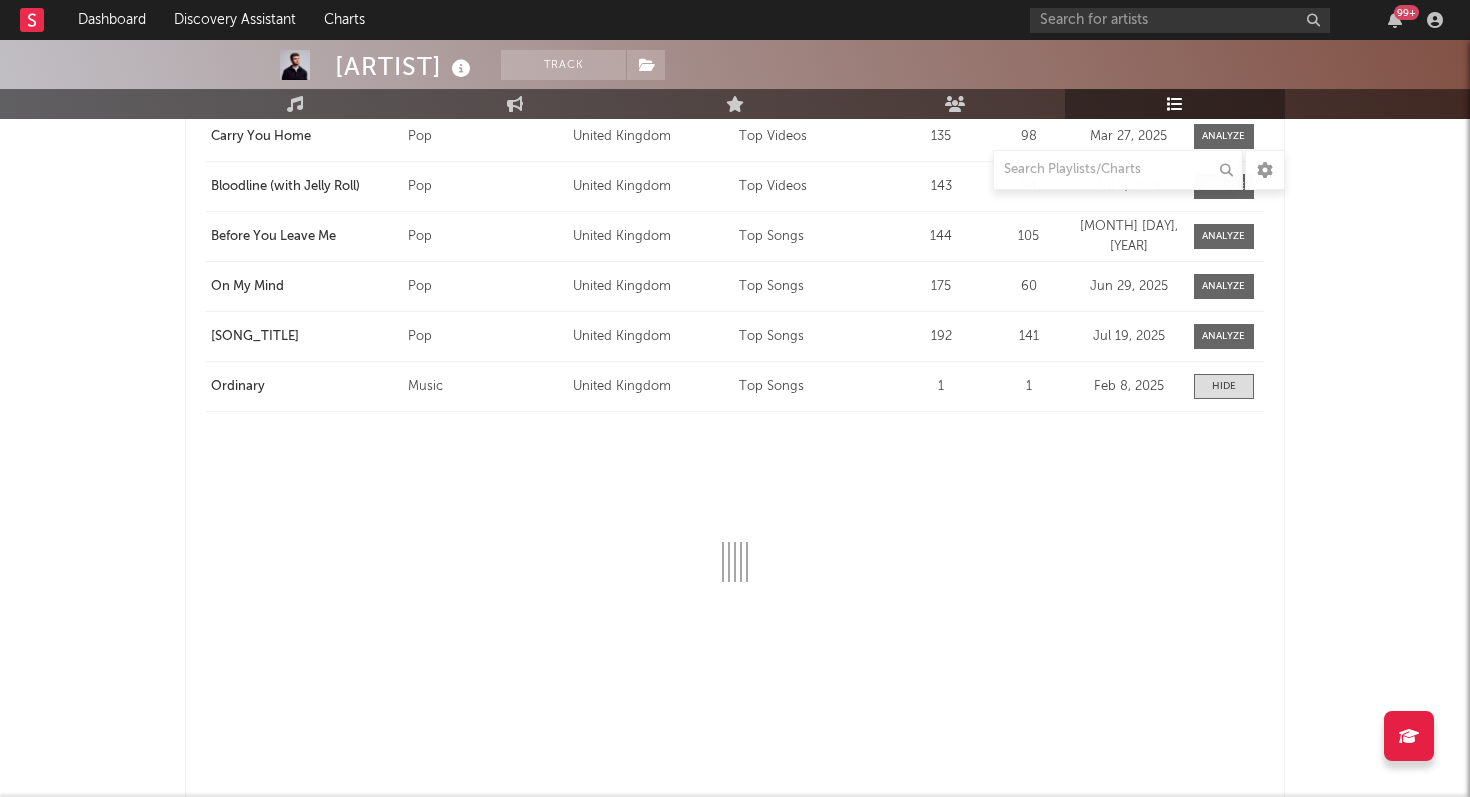 scroll, scrollTop: 3425, scrollLeft: 0, axis: vertical 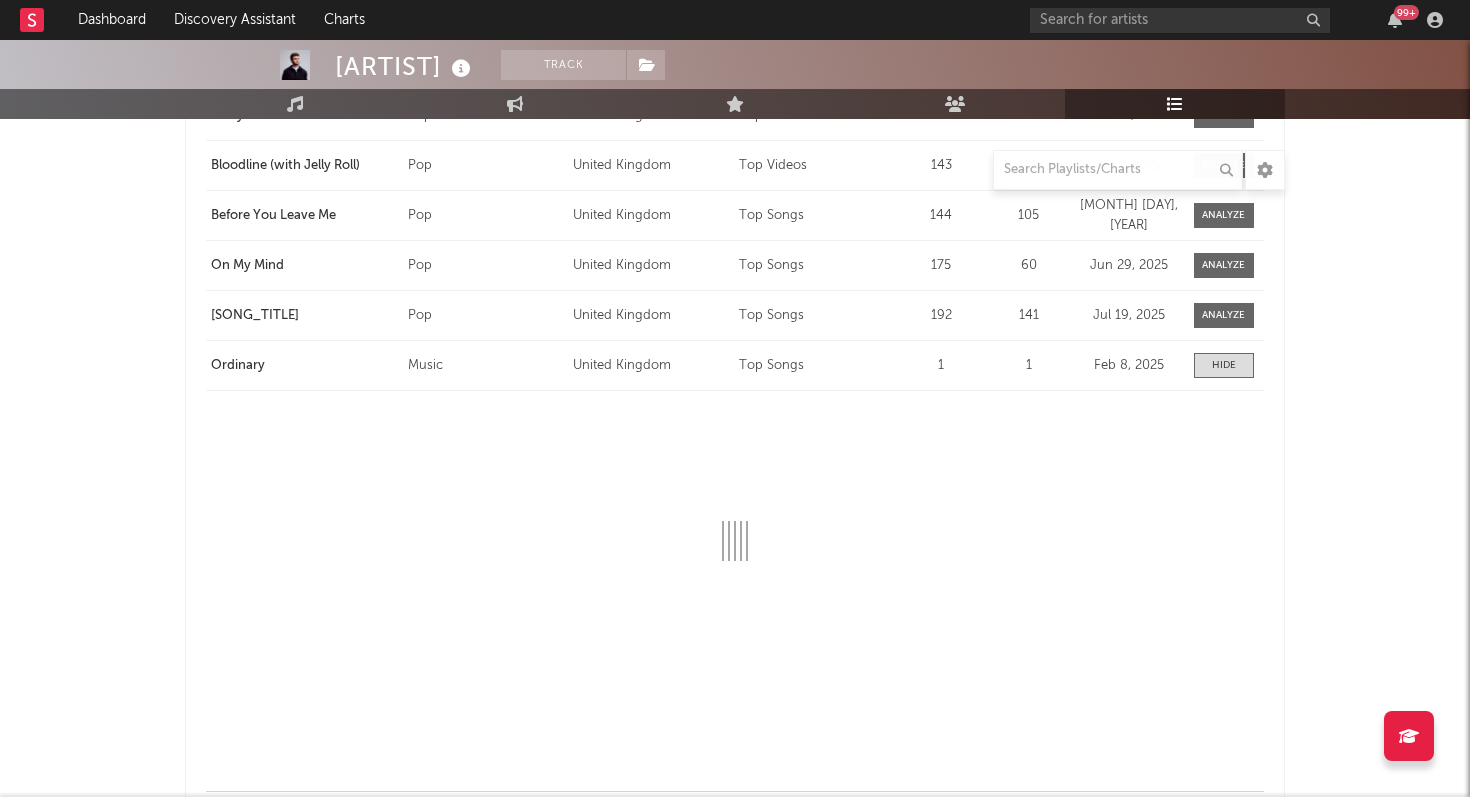 select on "1w" 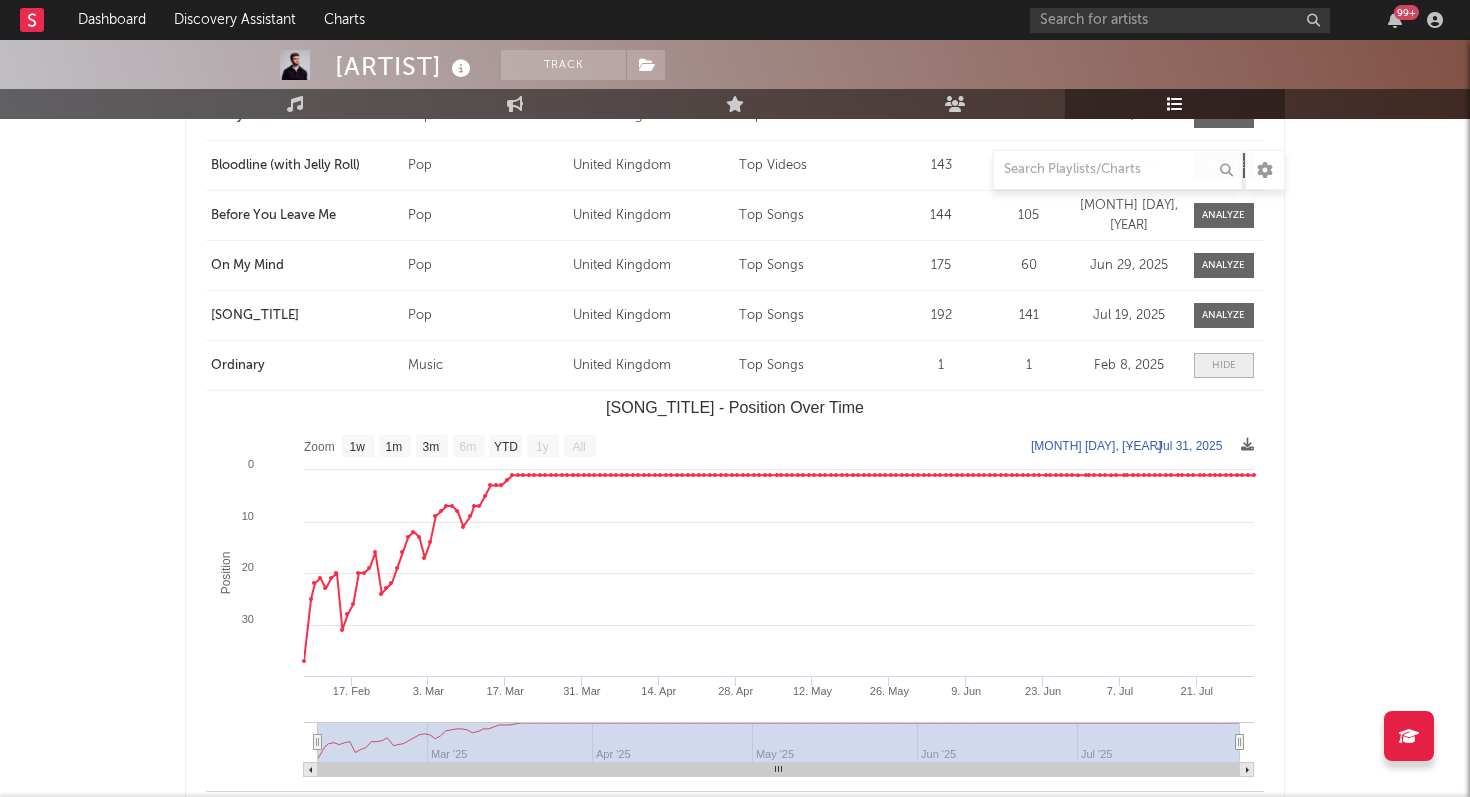 click at bounding box center (1224, 365) 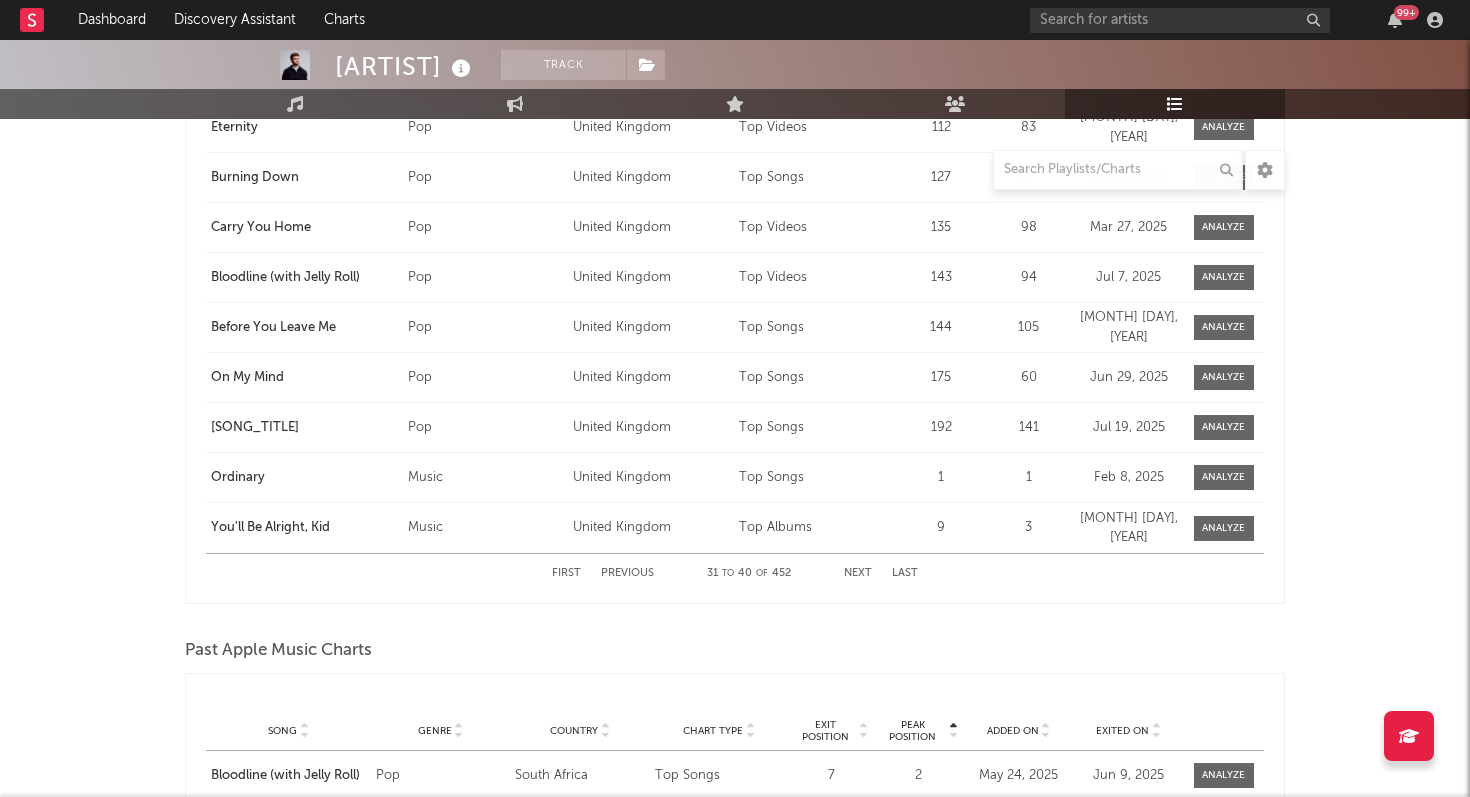 scroll, scrollTop: 3314, scrollLeft: 0, axis: vertical 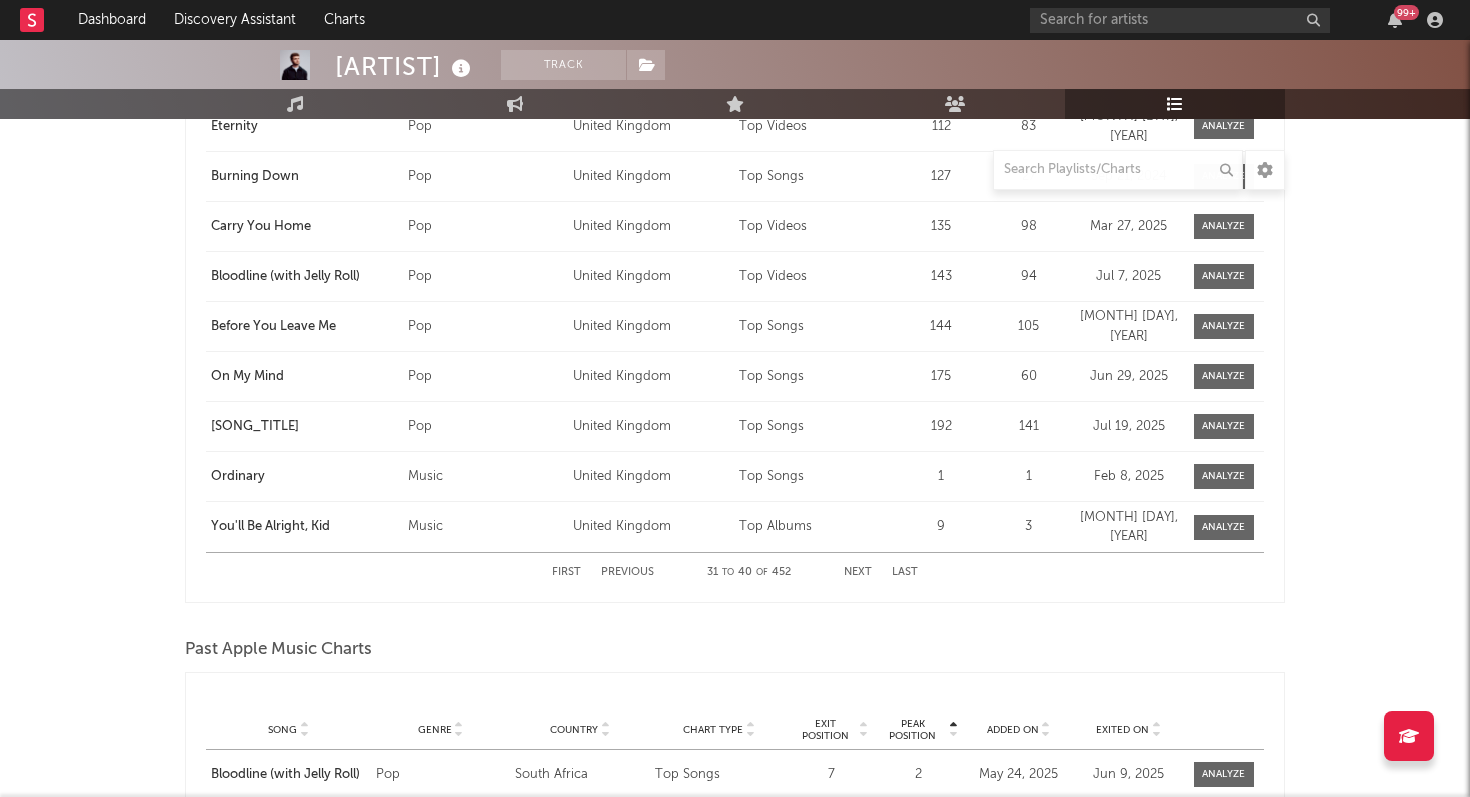 click on "Next" at bounding box center [858, 572] 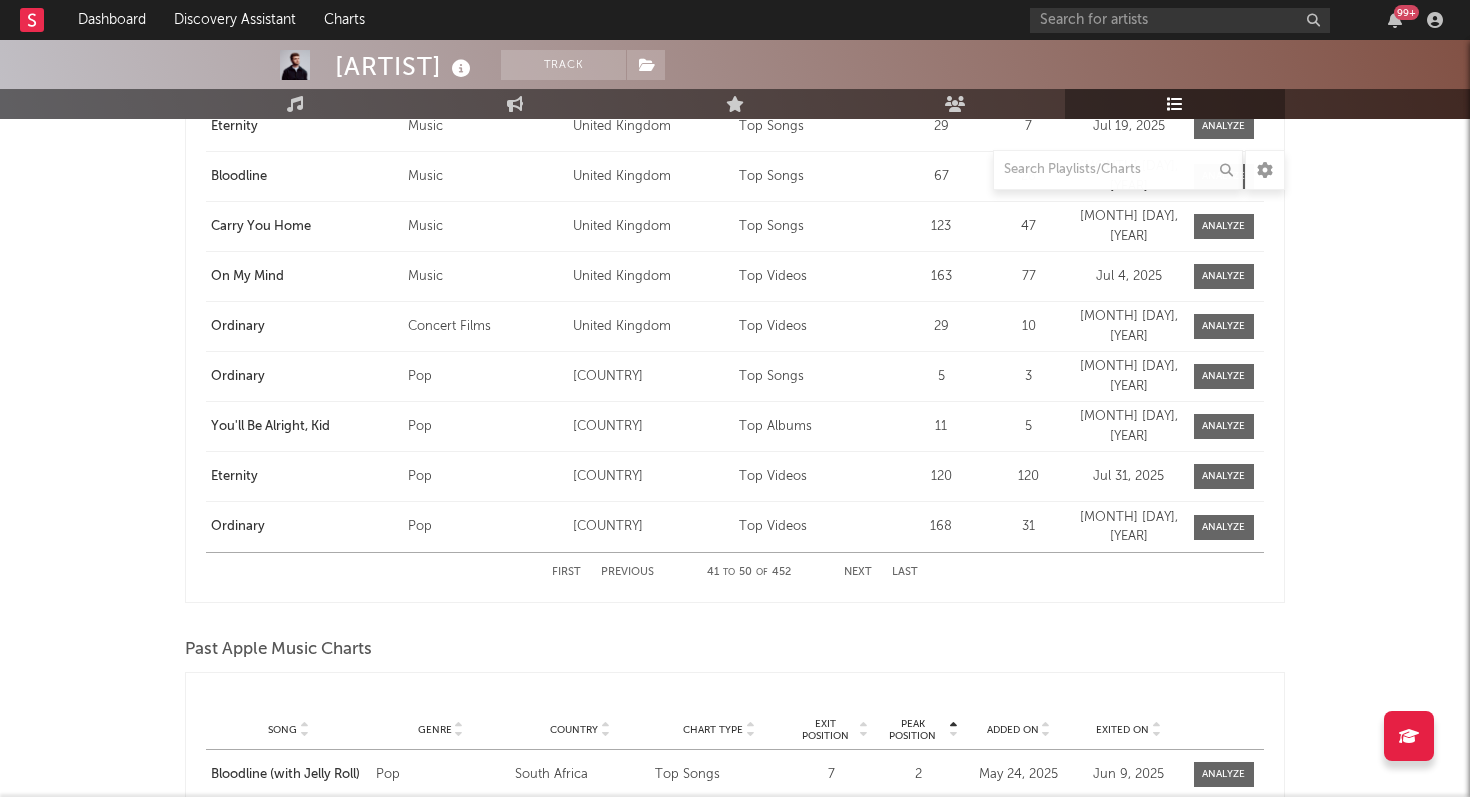 click on "Previous" at bounding box center (627, 572) 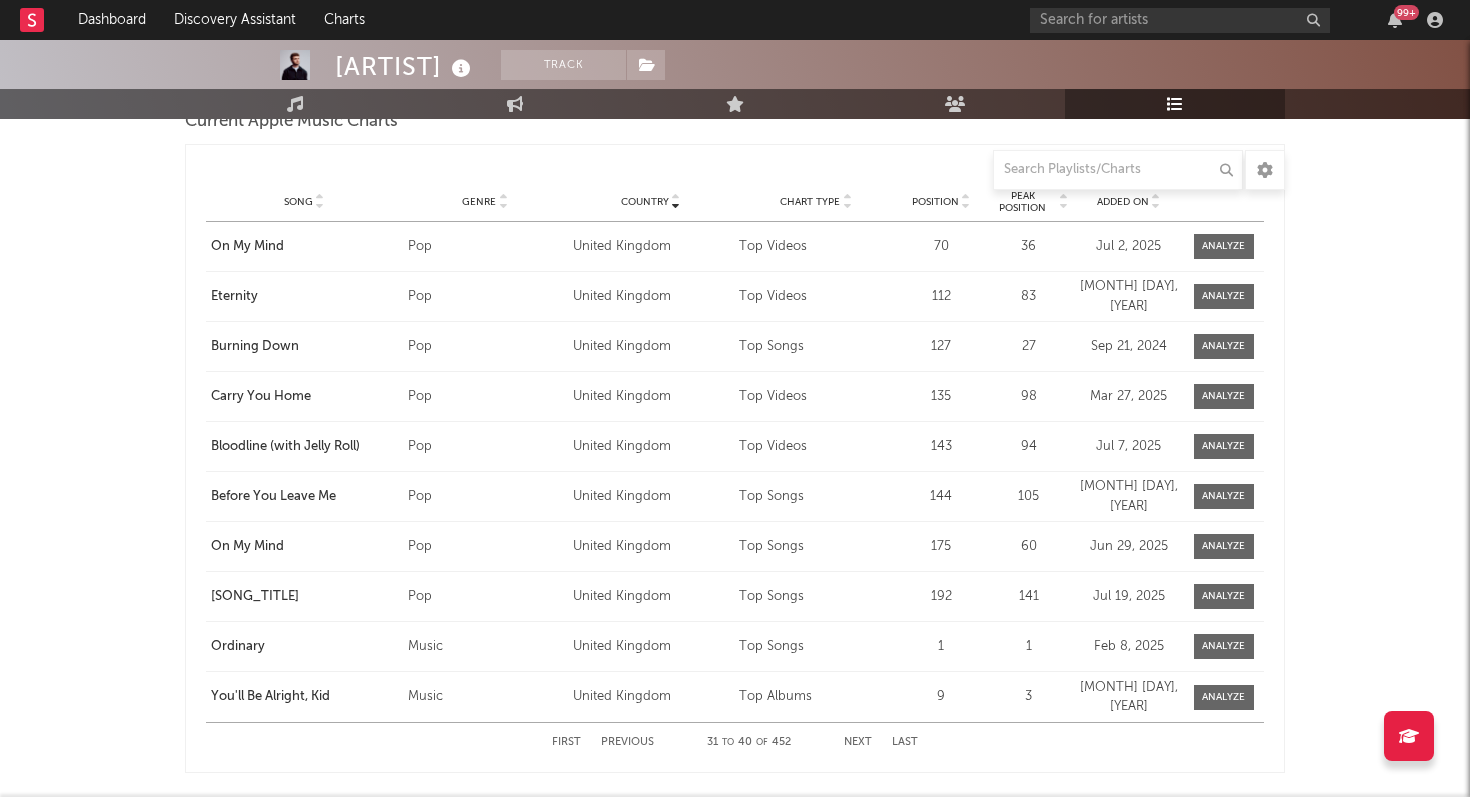 scroll, scrollTop: 3141, scrollLeft: 0, axis: vertical 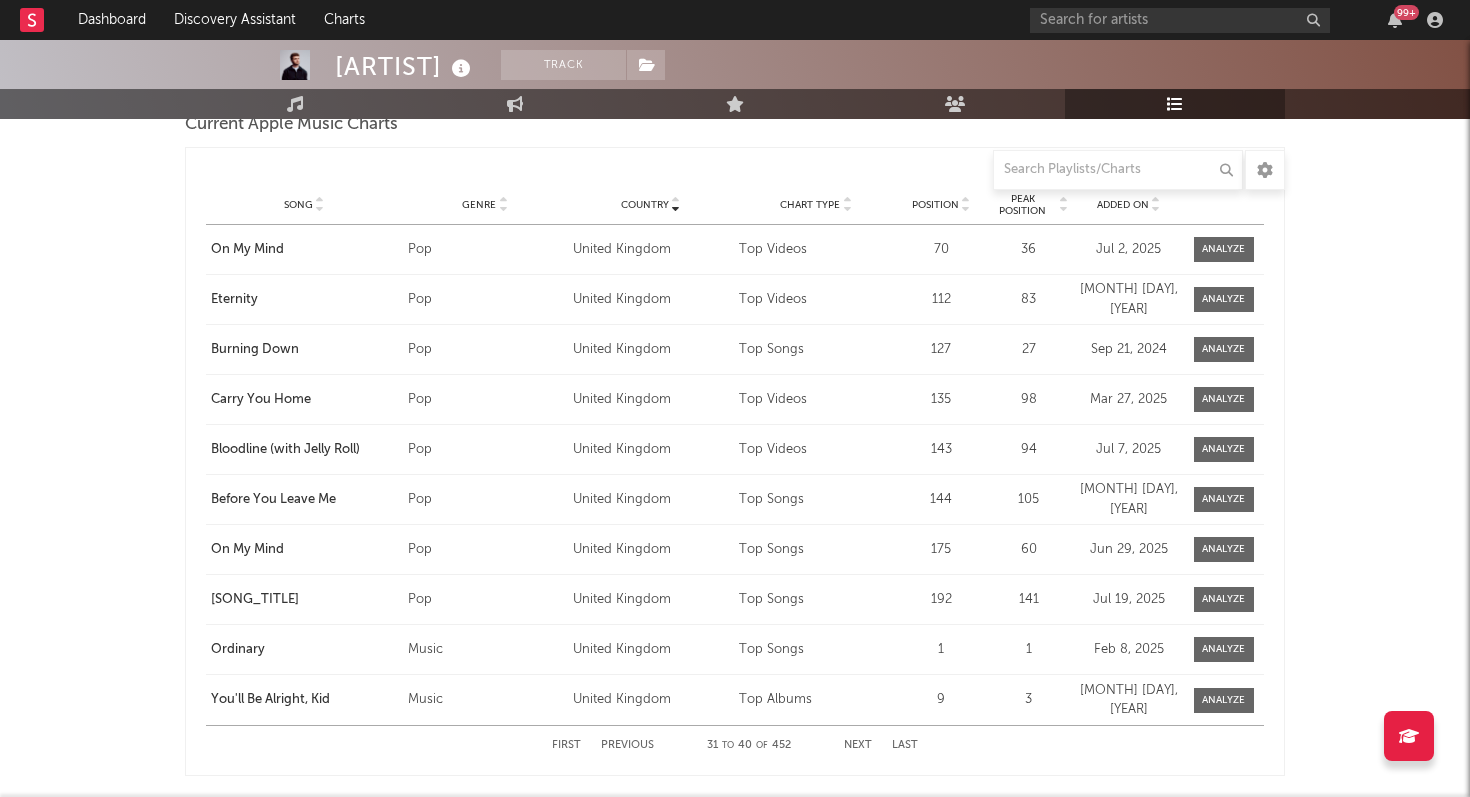 click on "Previous" at bounding box center [627, 745] 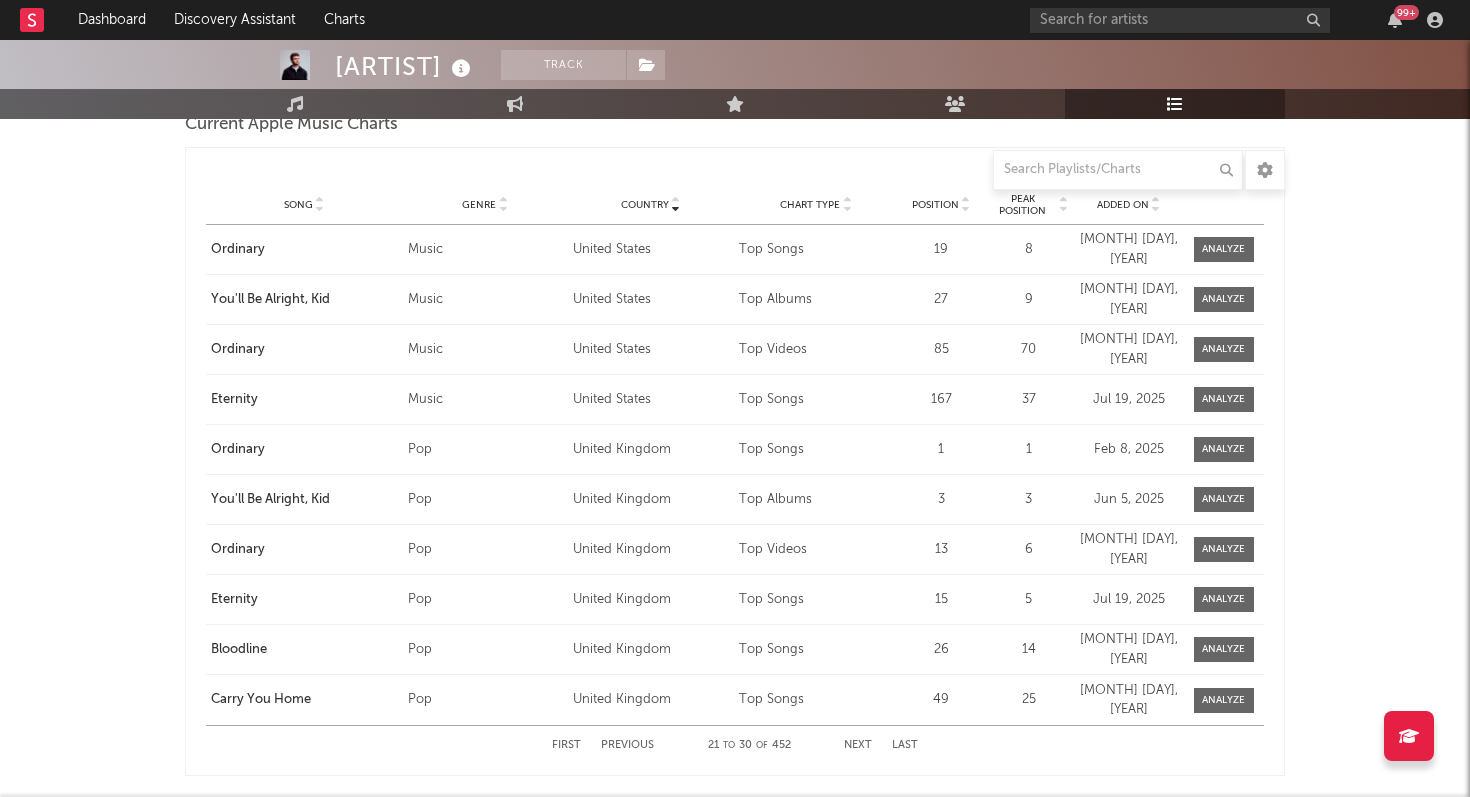click on "Genre" at bounding box center [479, 205] 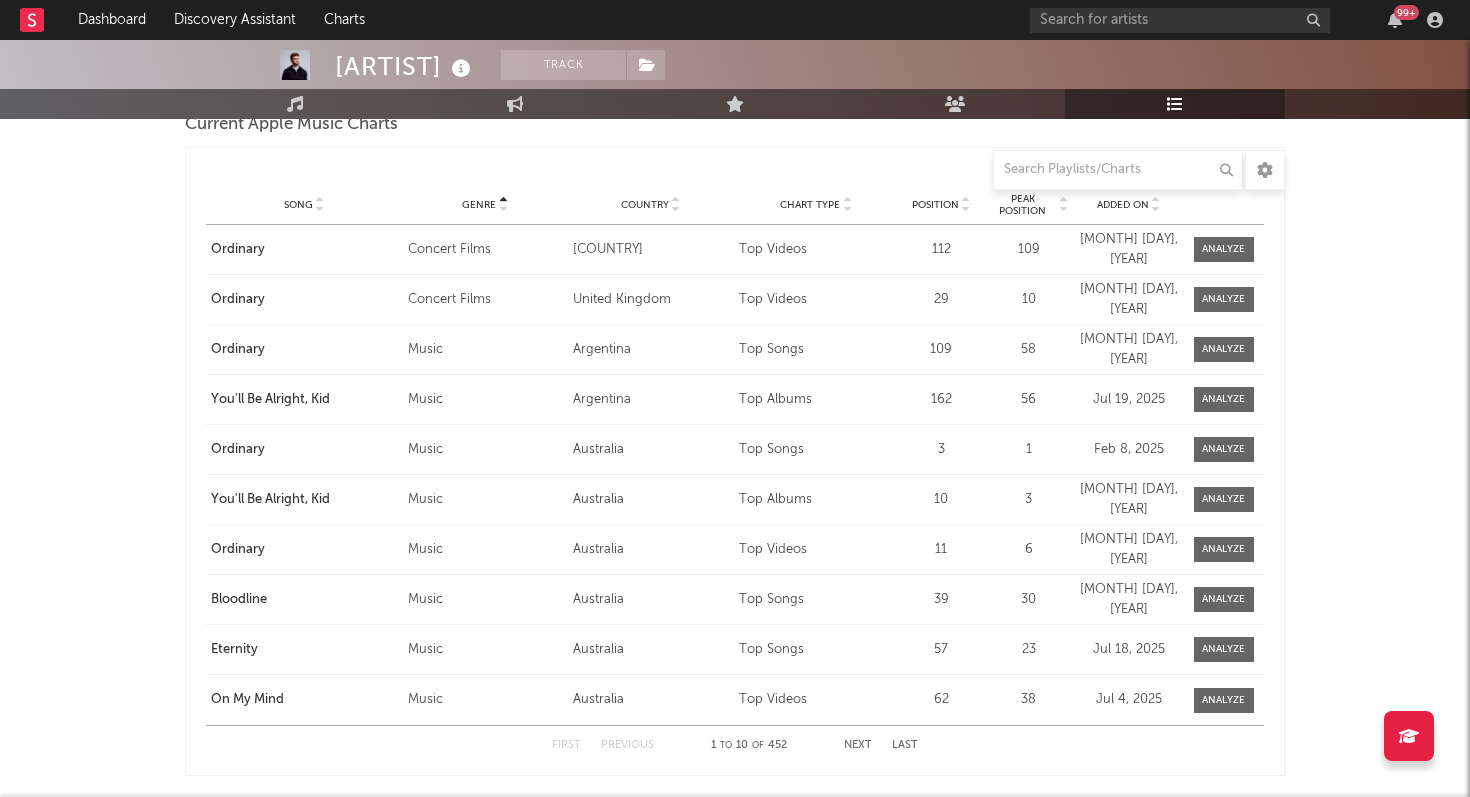 click on "Genre" at bounding box center (479, 205) 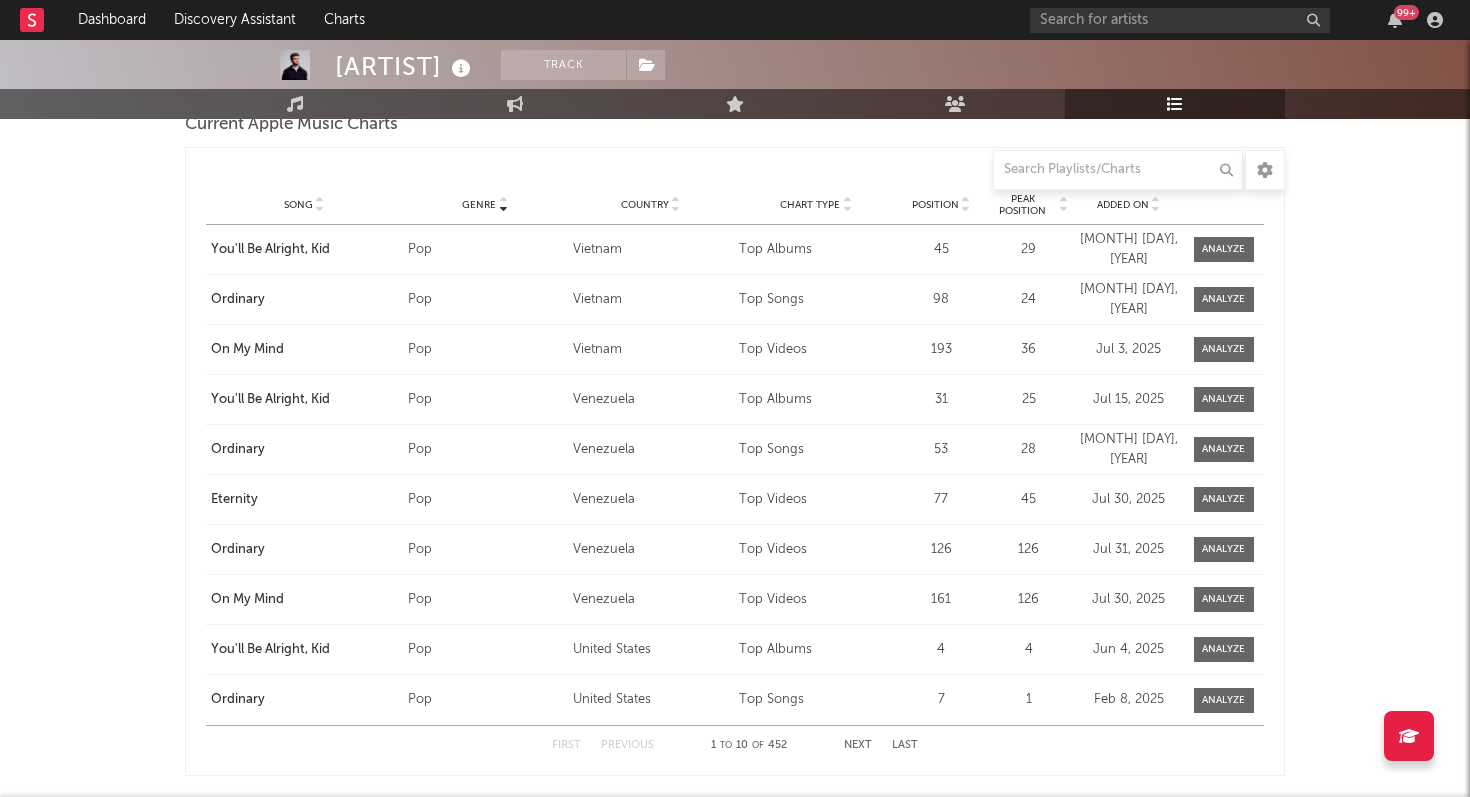 click on "First Previous [NUMBER]   to   [NUMBER]   of   [NUMBER] Next Last" at bounding box center [735, 745] 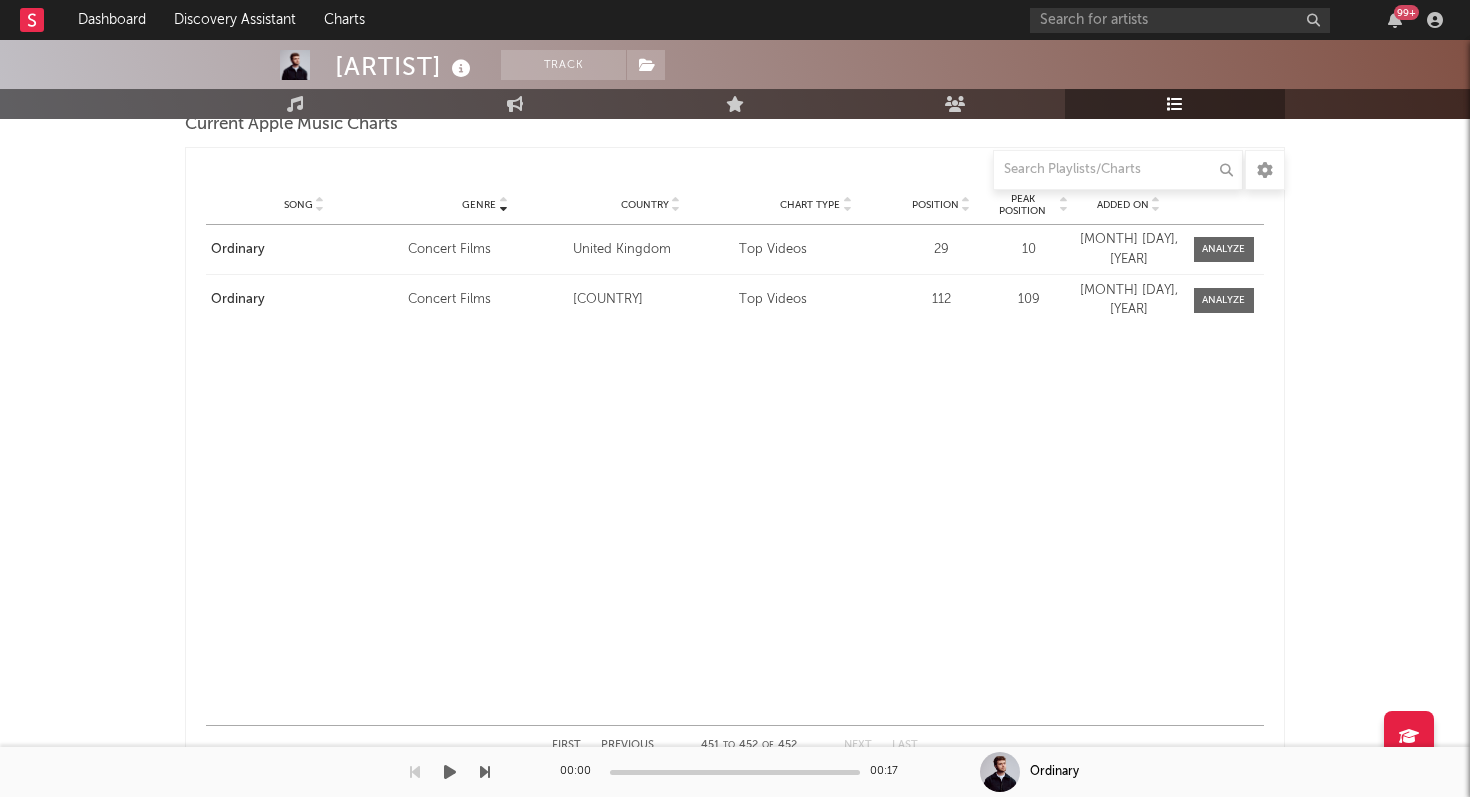click on "Dashboard Discovery Assistant Charts 99 + Notifications Settings Mark all as read All Growth Releases/Events Playlisting Today [ARTIST] [TIME] 'IRL (FEAT. [ARTIST])' was added to [NUMBER] Spotify playlists, including Pop Up, Novedades Viernes MX, and Wavy (Interlude) (feat. [ARTIST]) Radio. [ARTIST] [TIME] 'SHYNE' was added to Get Up and Go (US) on Apple Music. It's at position [NUMBER]. [ARTIST] [TIME] 'Which One (feat. [ARTIST])' was added to [NUMBER] Spotify playlists, including just hits, Hot Hits Canada, and Summer Hits UK 2025. [ARTIST] [TIME] 'Which One' was added to UK Rap List (US) on Apple Music. It's at position [NUMBER]. [MONTH] [DAY], [YEAR] [ARTIST] [TIME] Released a new YouTube video - [ARTIST] - Azizam (Live from Ipswich). [ARTIST] [TIME] 'Which One' was added to Rap Life (AU) on Apple Music. It's at position [NUMBER]. [ARTIST] [TIME] 'Sapphire (feat. Arijit Singh)' was added to Spotify's Hot Hits Hindi playlist ([NUMBER] followers) at position [NUMBER]. [ARTIST] [TIME] [ARTIST] [TIME] [ARTIST] [TIME] [MONTH] [DAY], [YEAR] [ARTIST] [TIME] [ARTIST]  |" at bounding box center [735, -56] 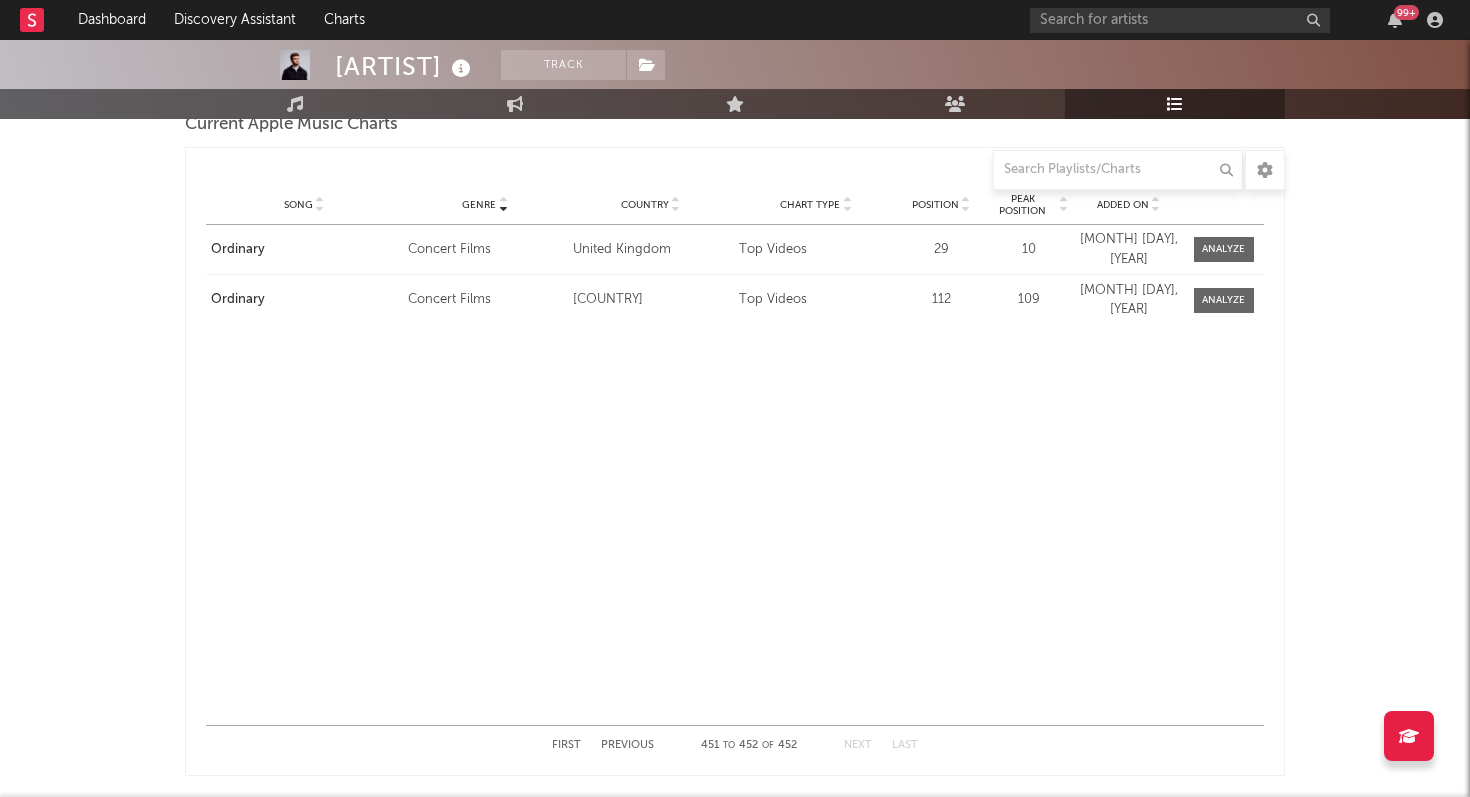 click on "First Previous [NUMBER]   to   [NUMBER]   of   [NUMBER] Next Last" at bounding box center (735, 745) 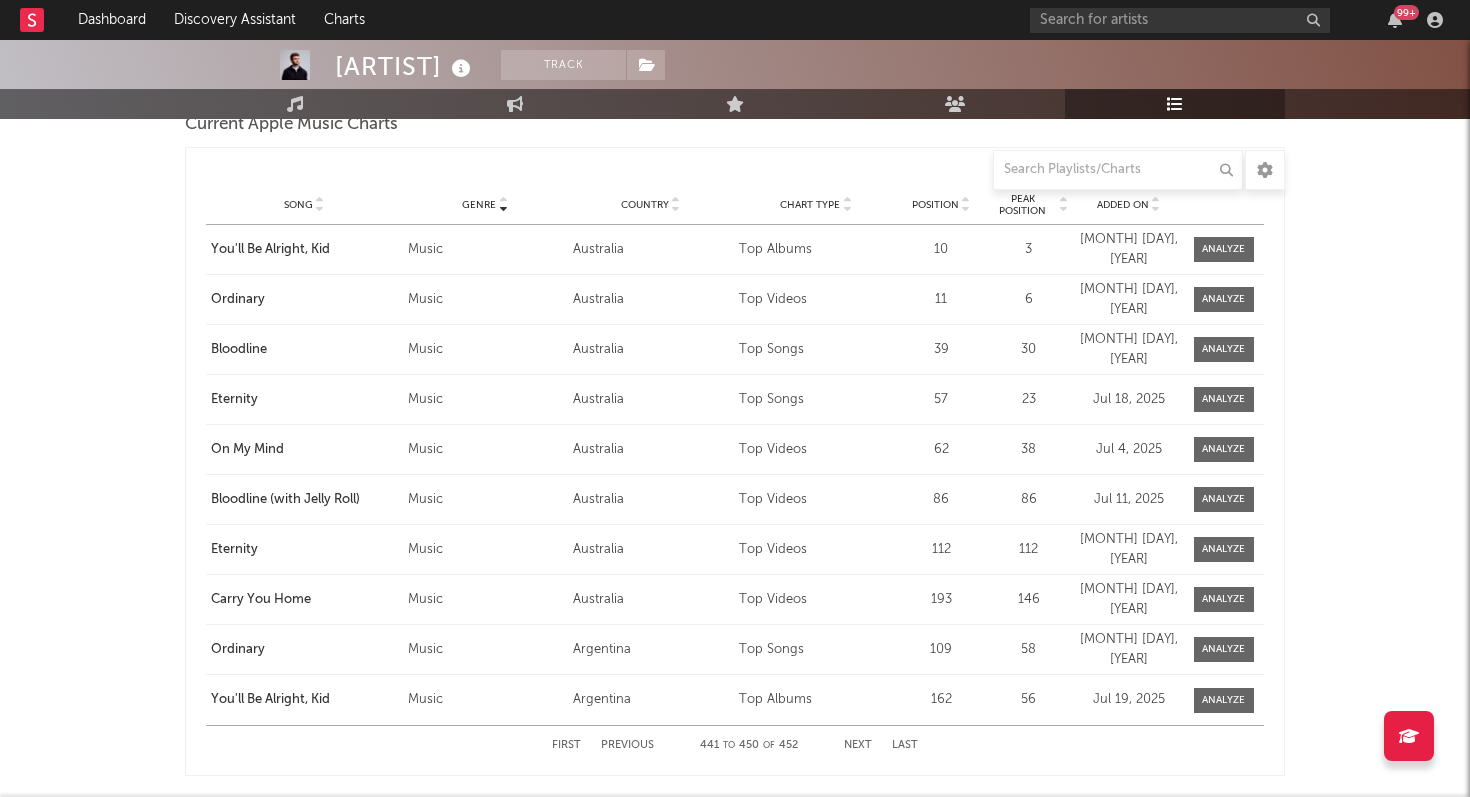 click on "Country" at bounding box center [645, 205] 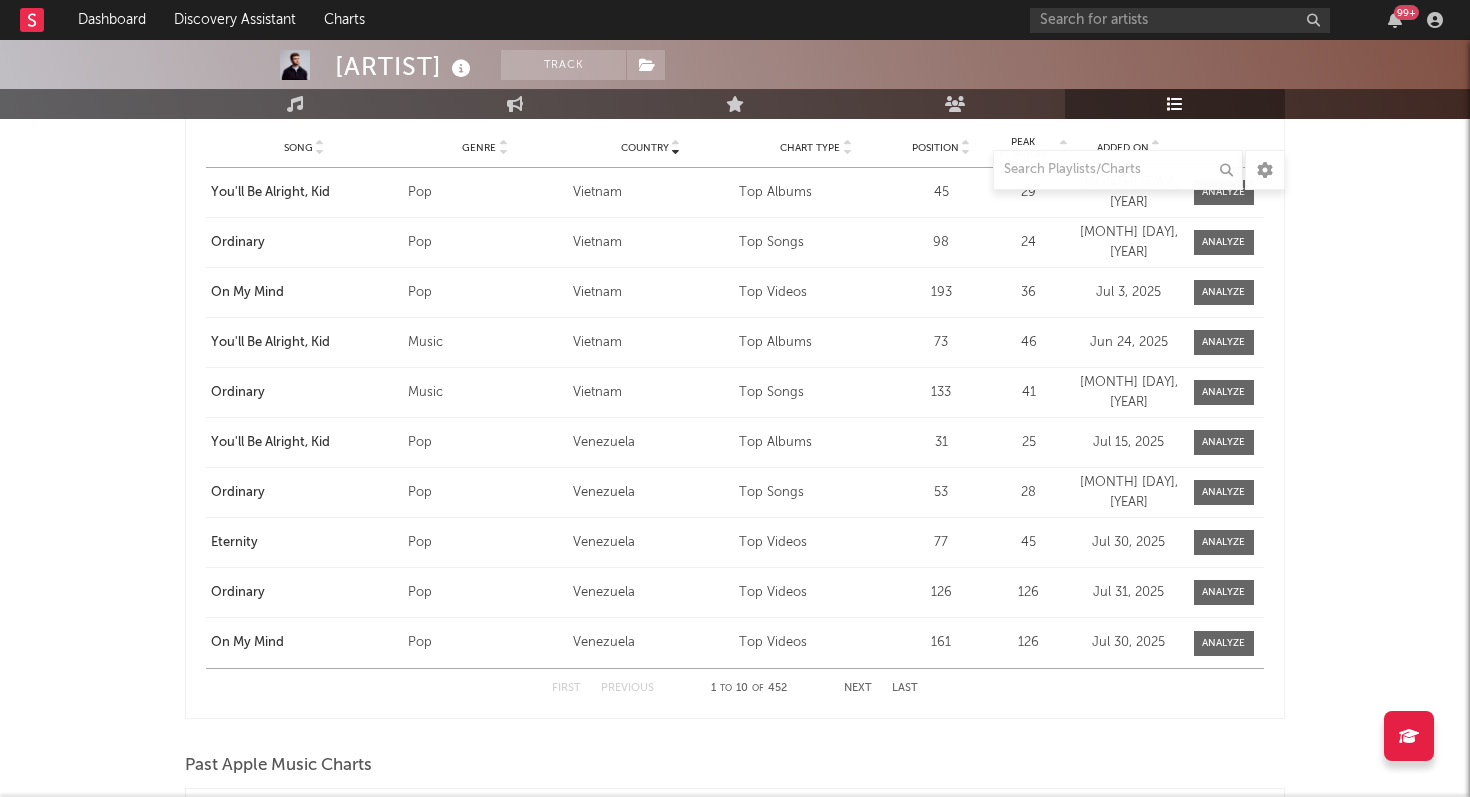 scroll, scrollTop: 3211, scrollLeft: 0, axis: vertical 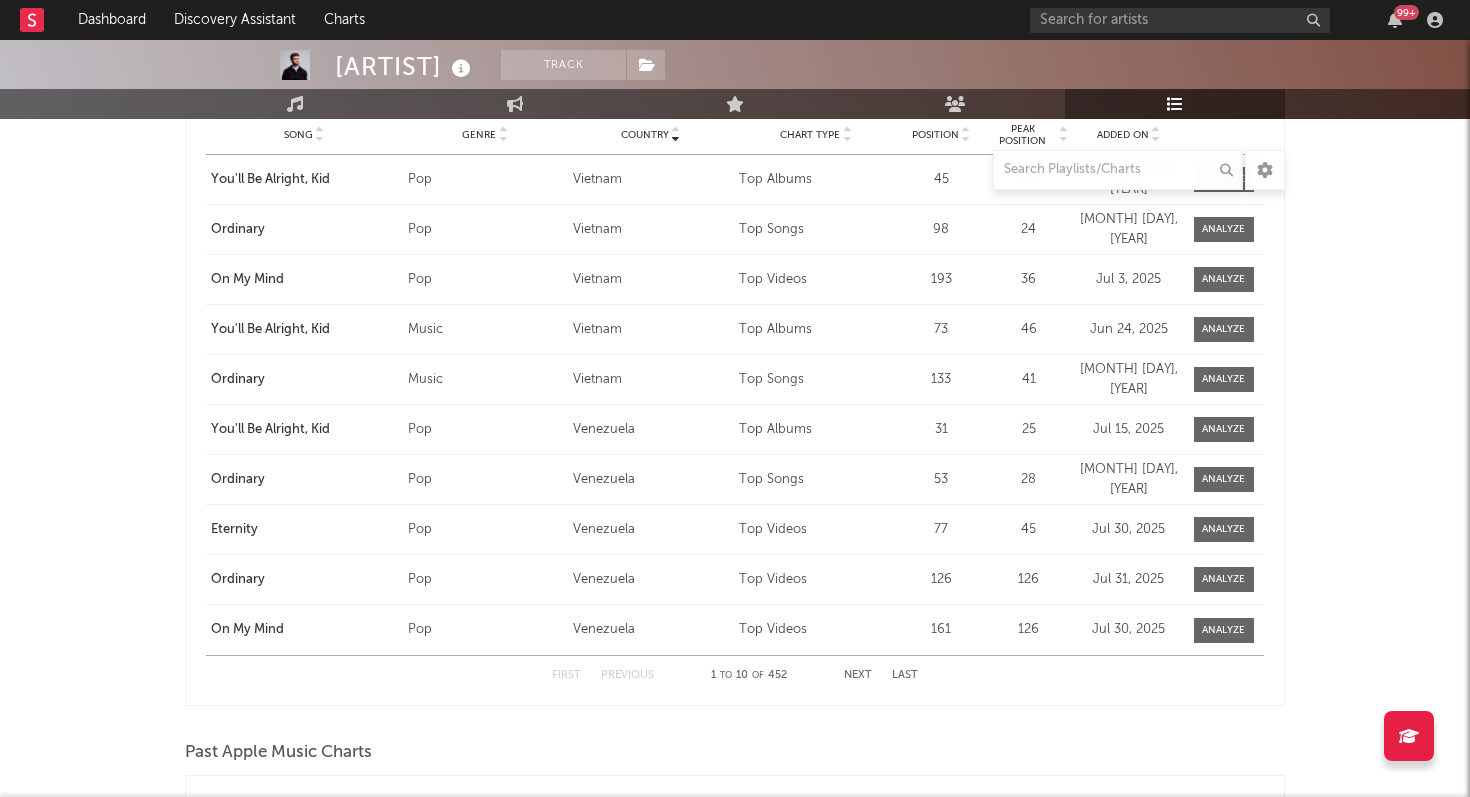 click on "Next" at bounding box center [858, 675] 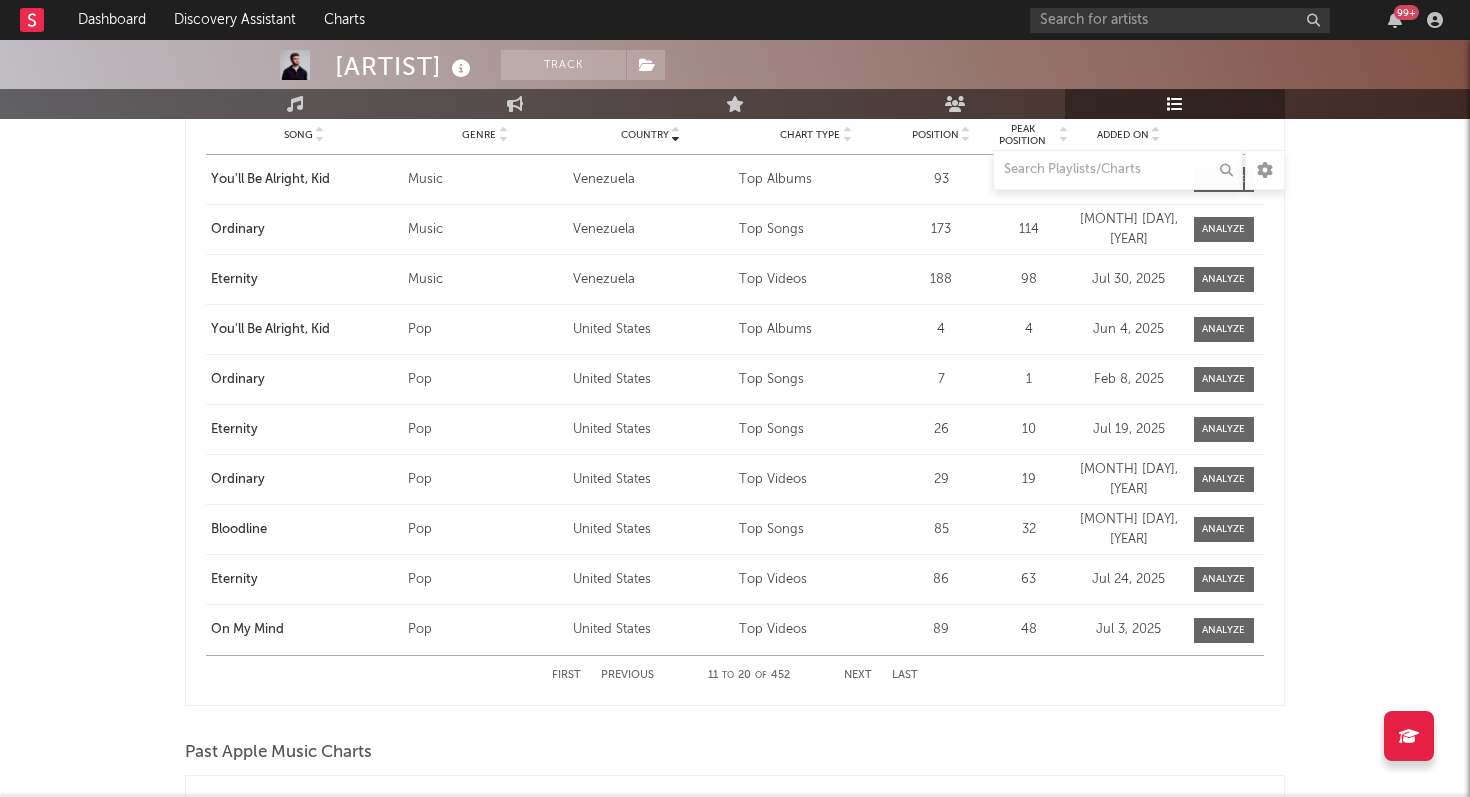 click on "Next" at bounding box center [858, 675] 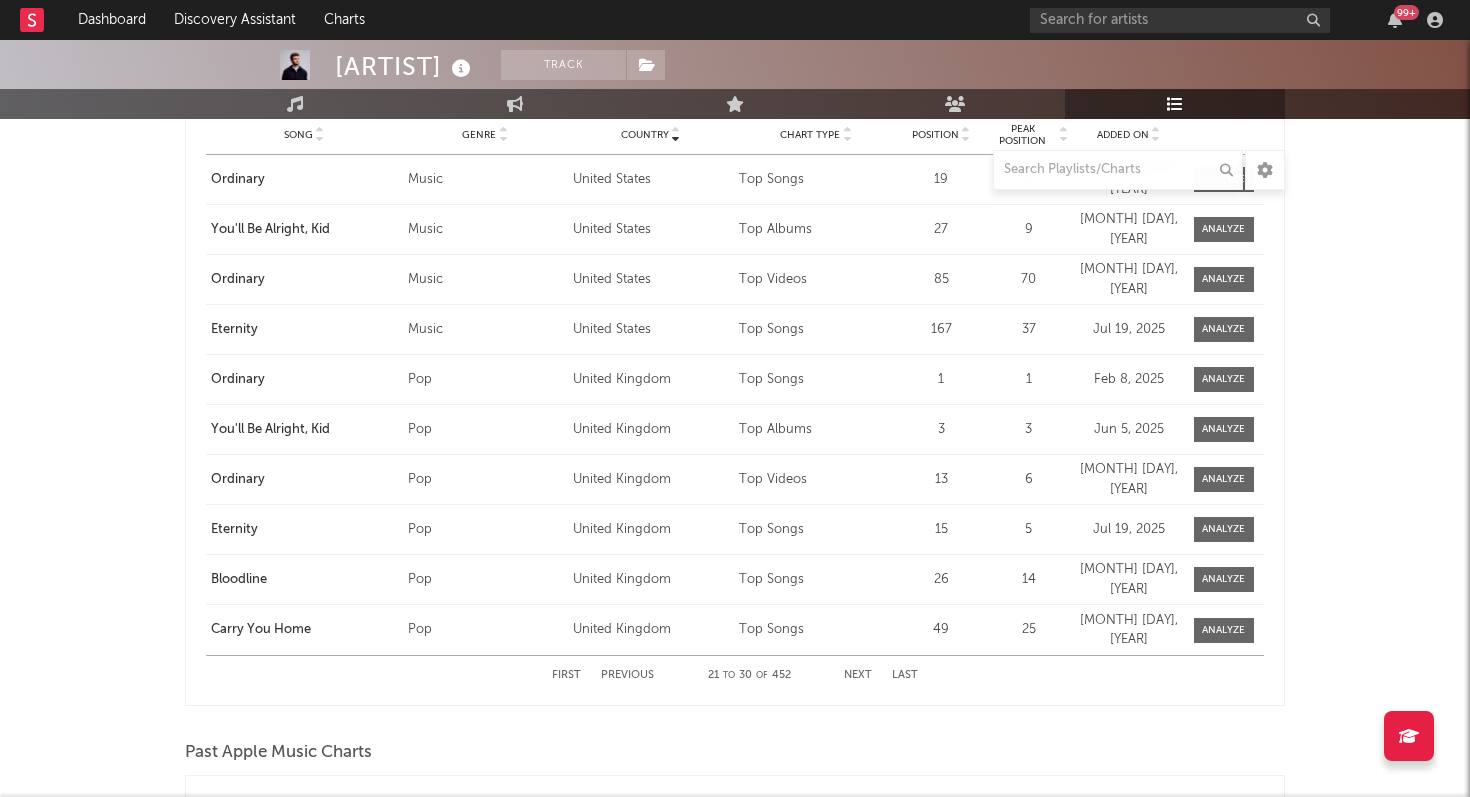 click on "Next" at bounding box center (858, 675) 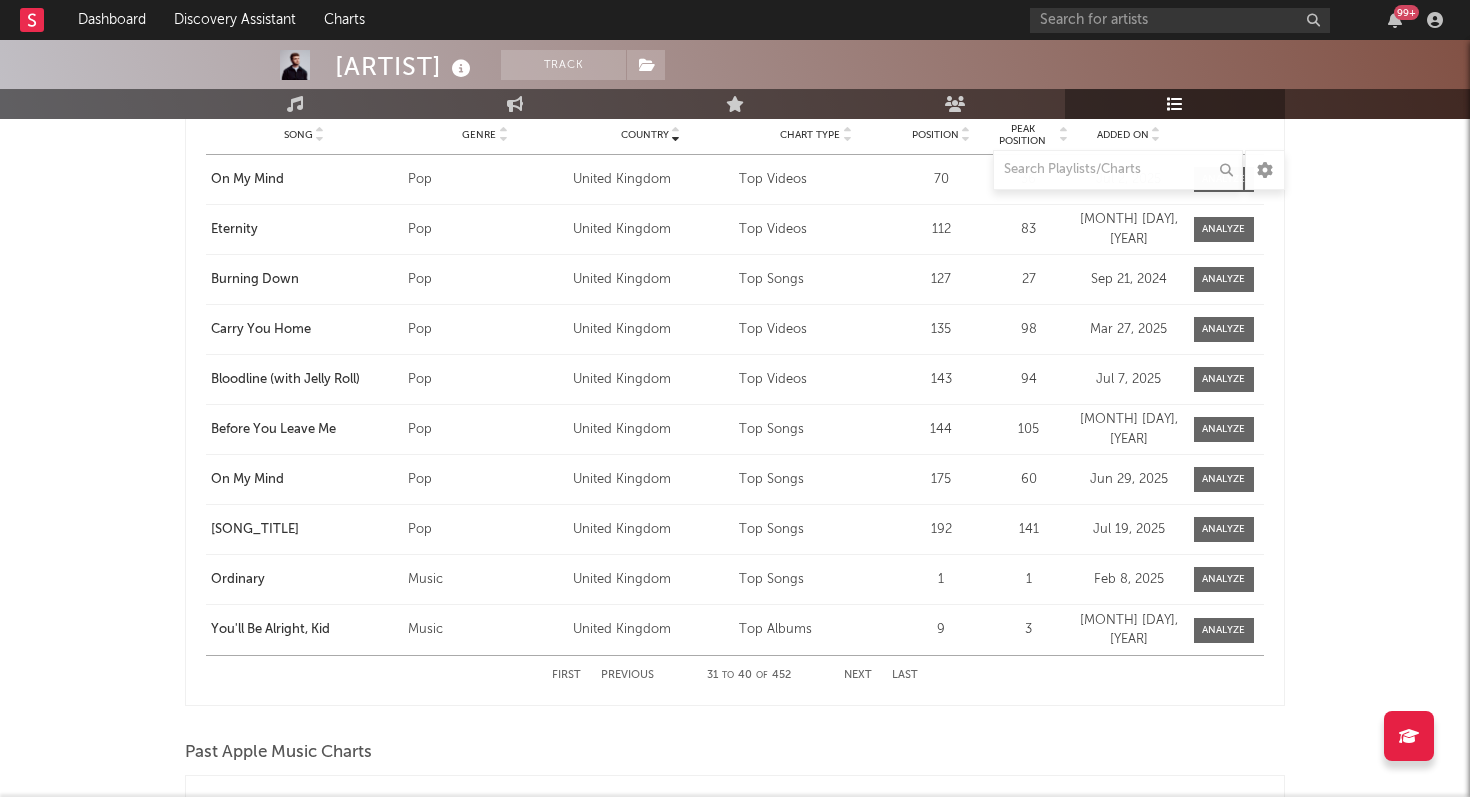 click on "Previous" at bounding box center (627, 675) 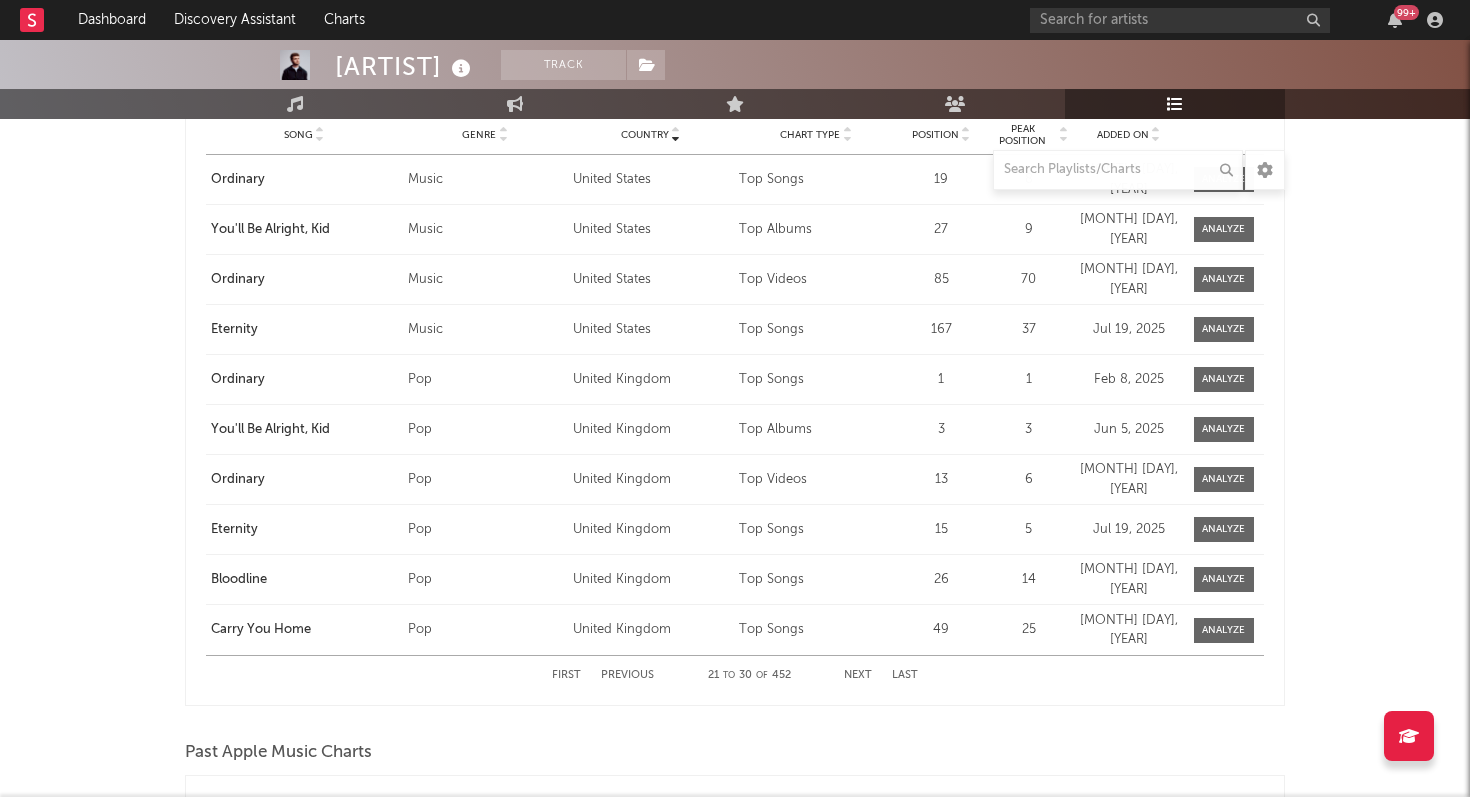 click on "Next" at bounding box center [858, 675] 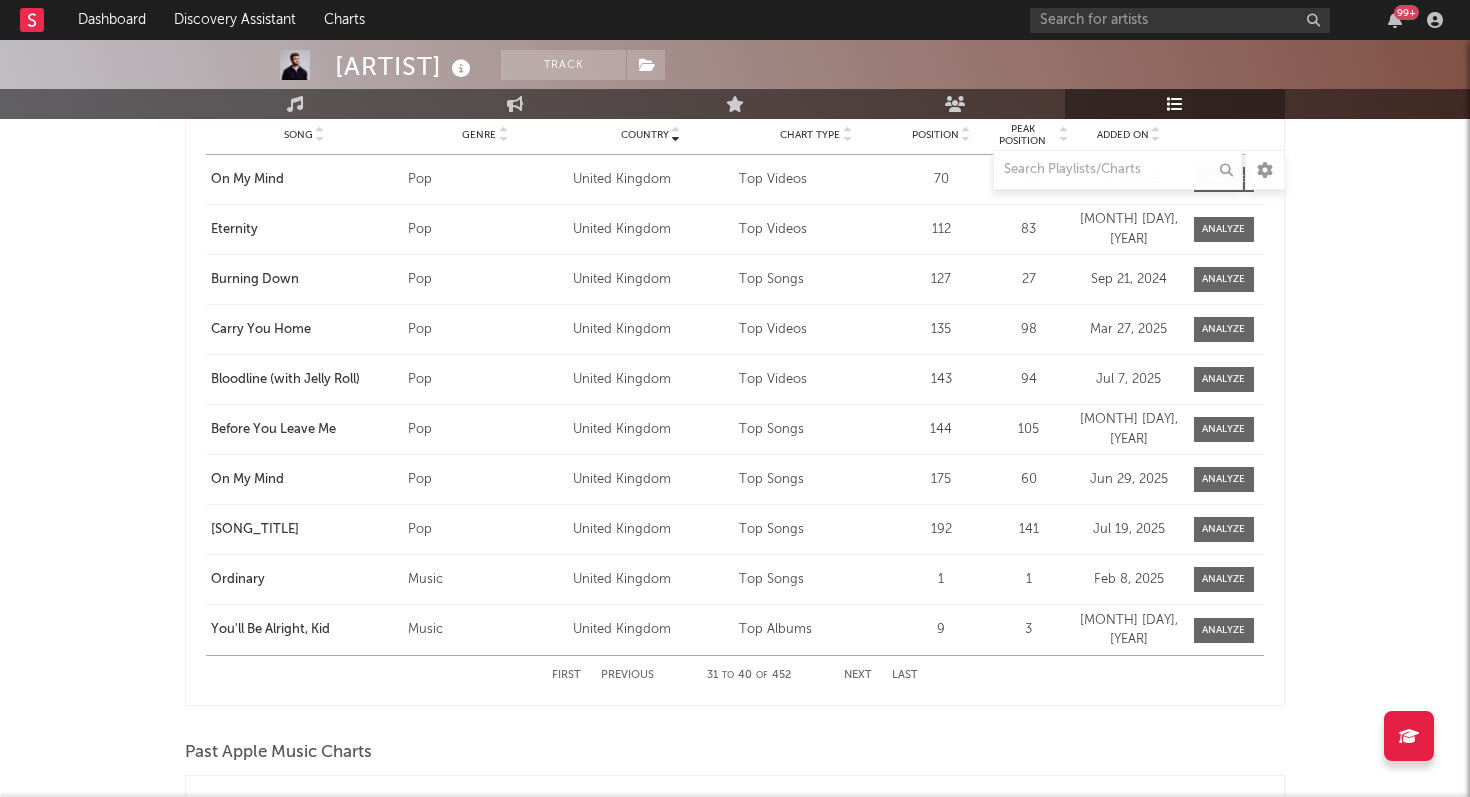 click on "Next" at bounding box center [858, 675] 